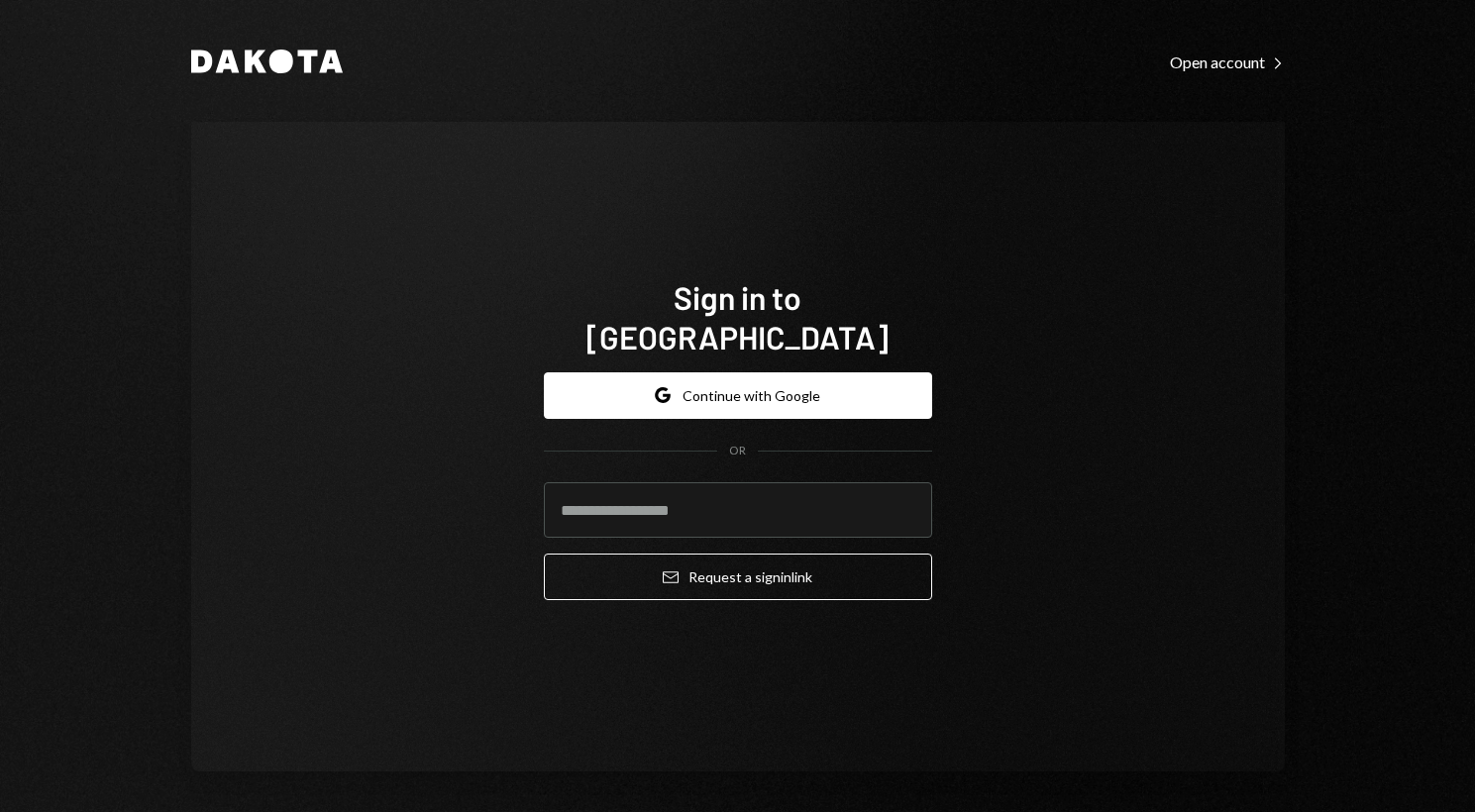 scroll, scrollTop: 0, scrollLeft: 0, axis: both 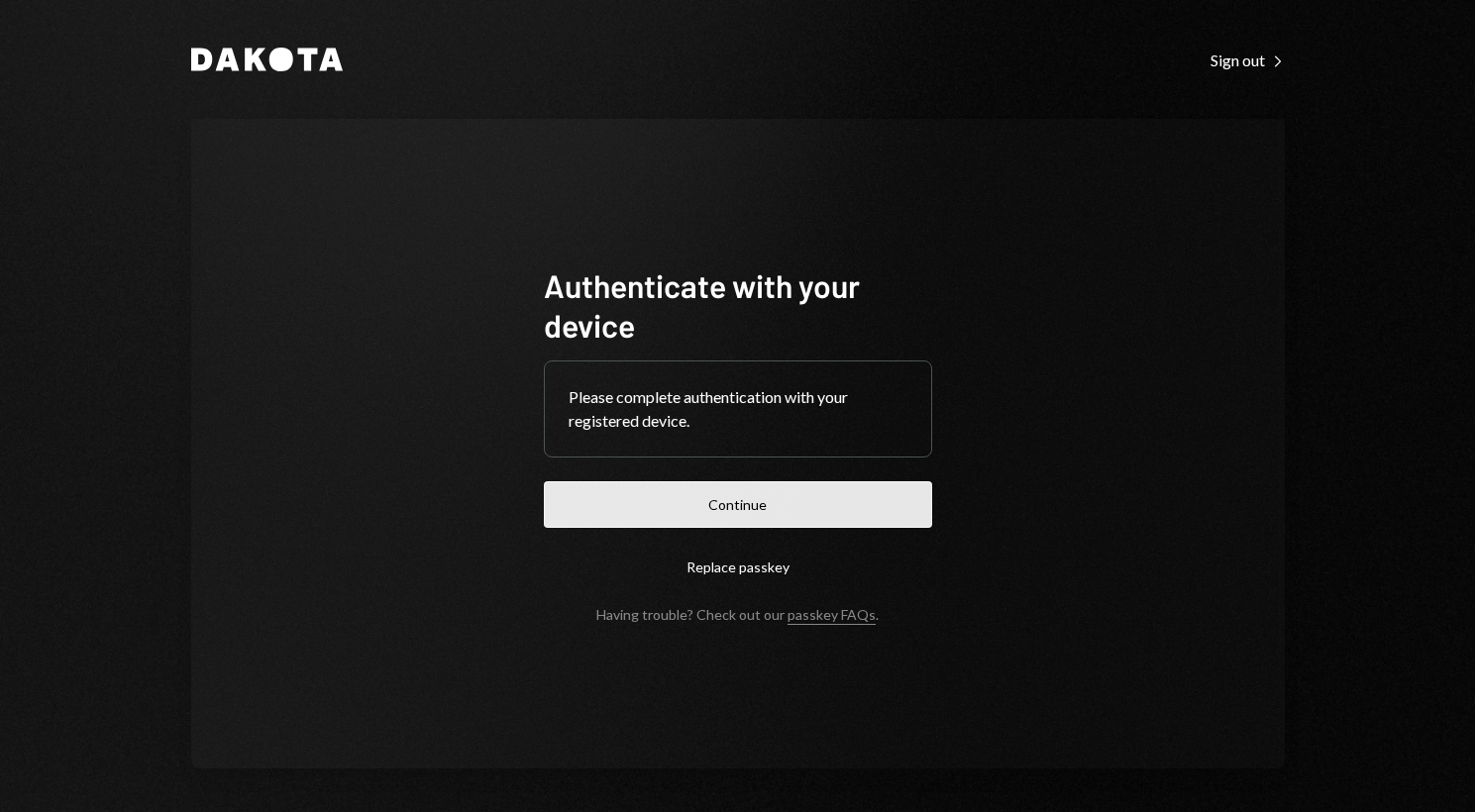 click on "Continue" at bounding box center (738, 504) 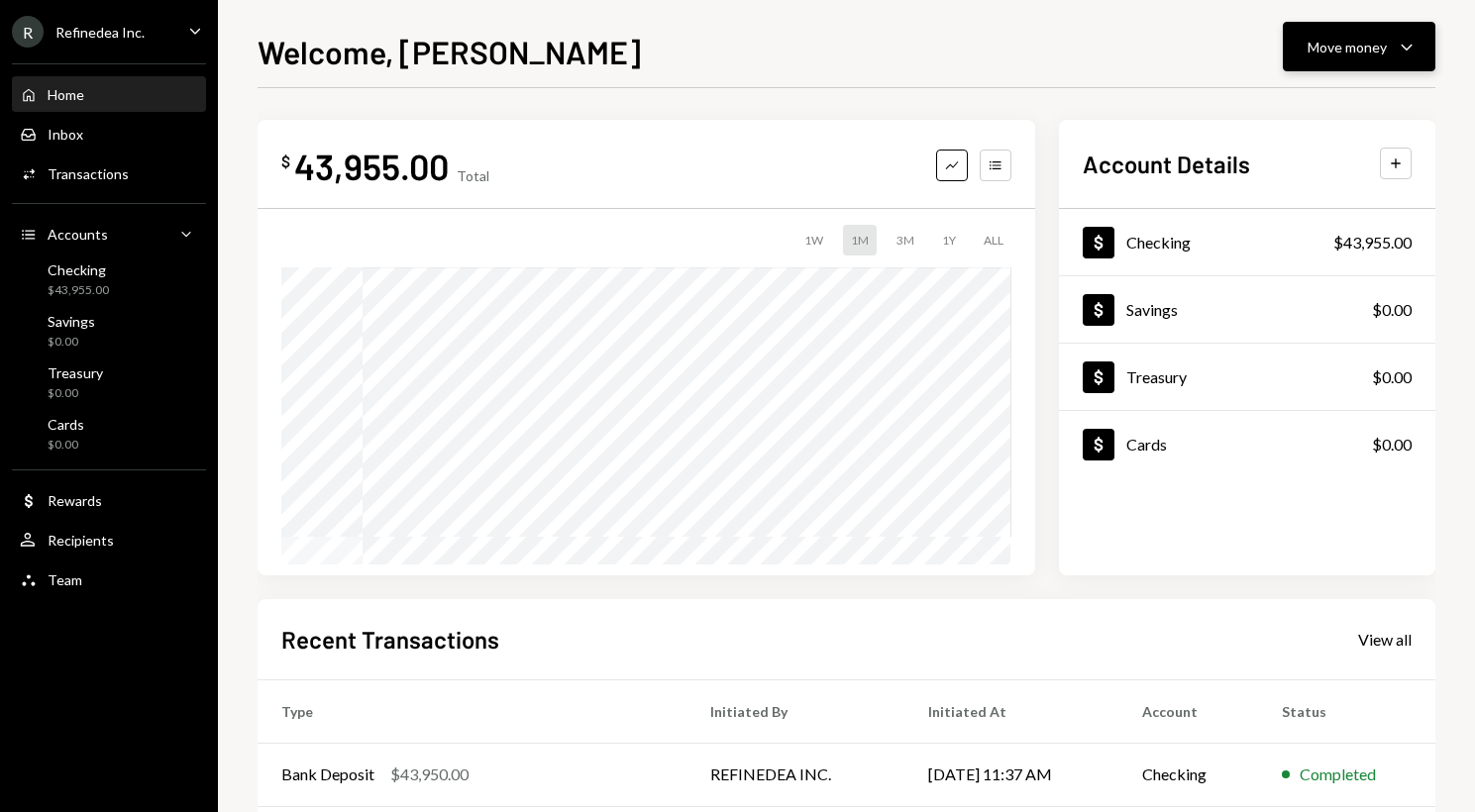 click on "Move money" at bounding box center [1347, 47] 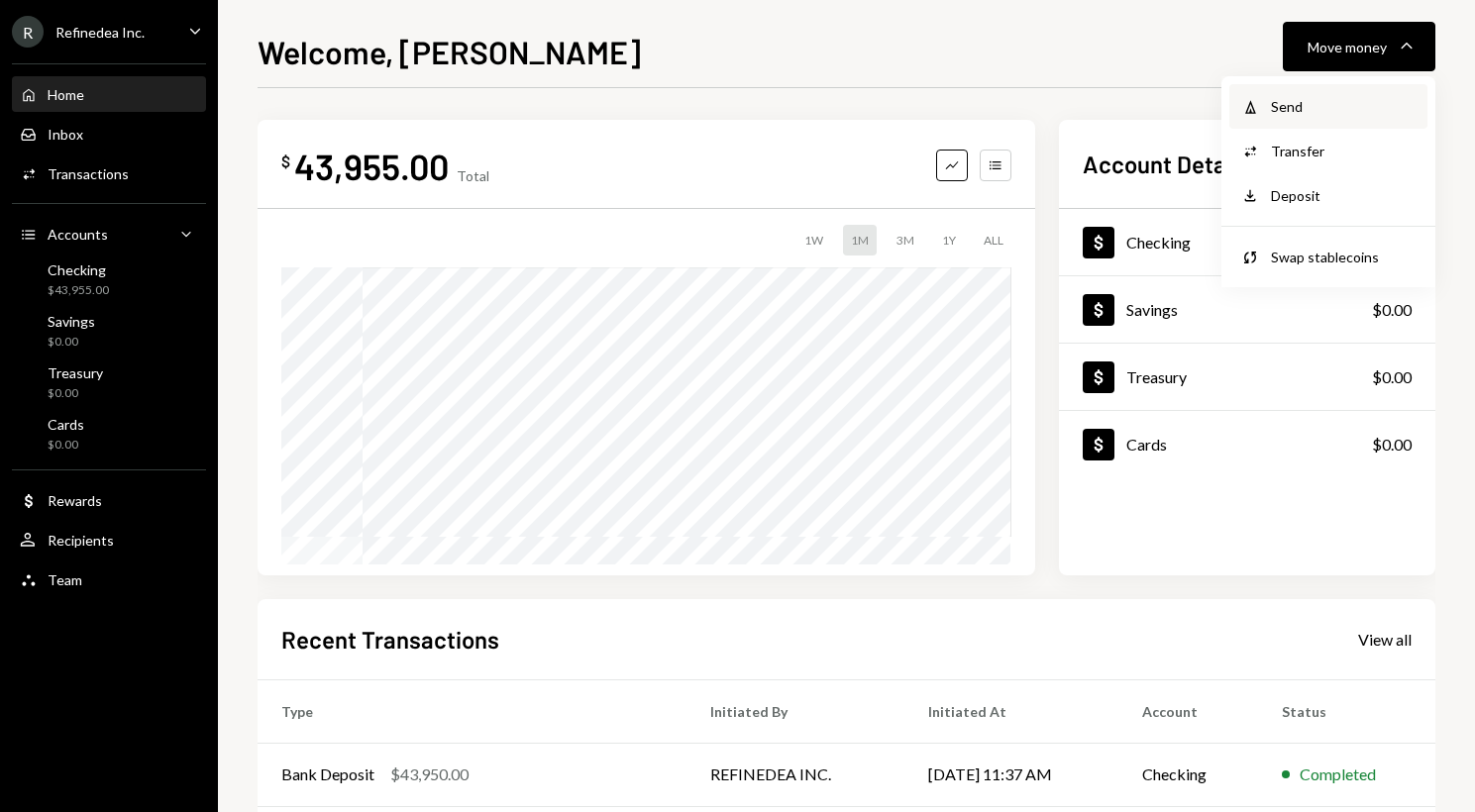click on "Send" at bounding box center (1343, 106) 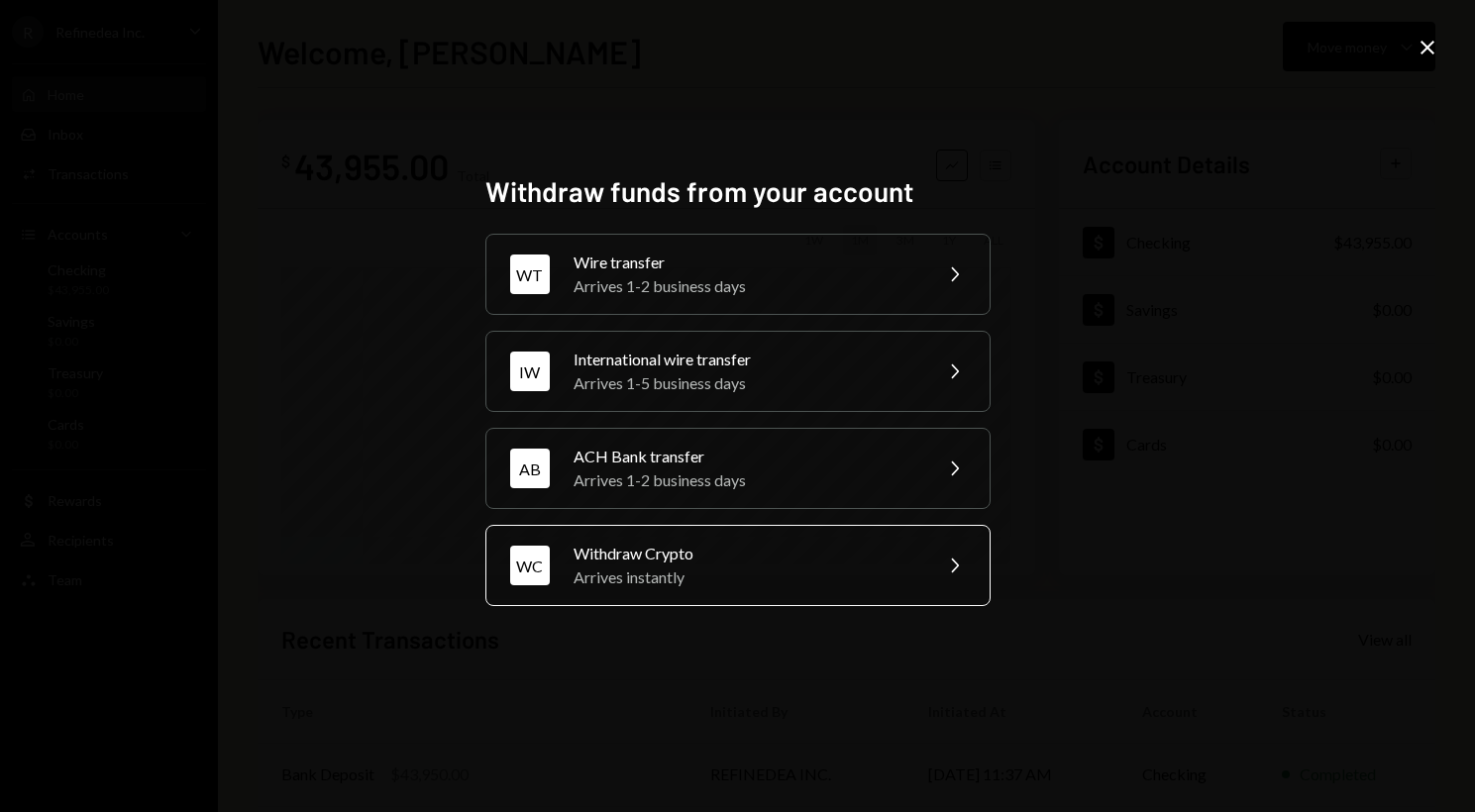 click on "Withdraw Crypto" at bounding box center (746, 554) 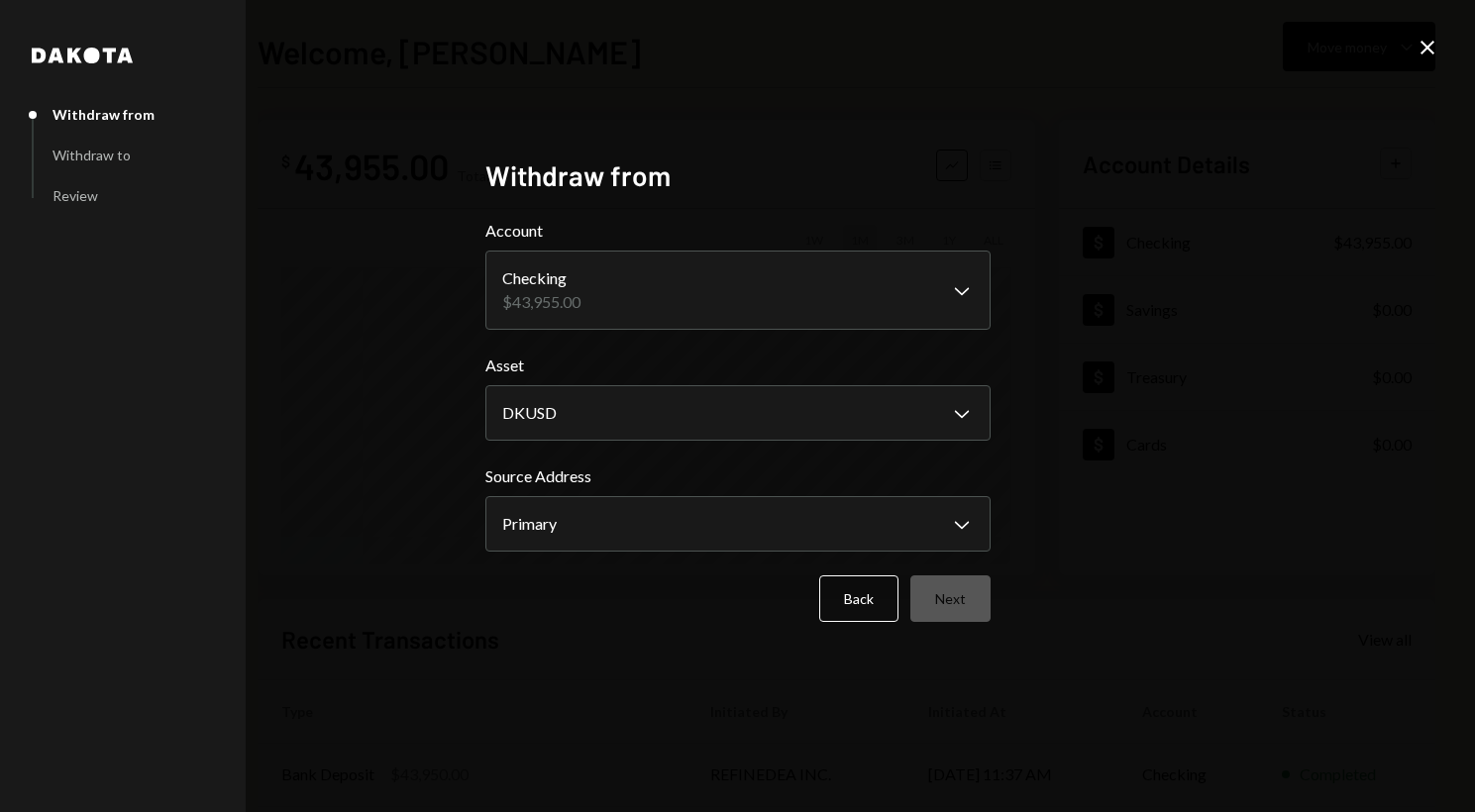 click on "Back Next" at bounding box center (738, 598) 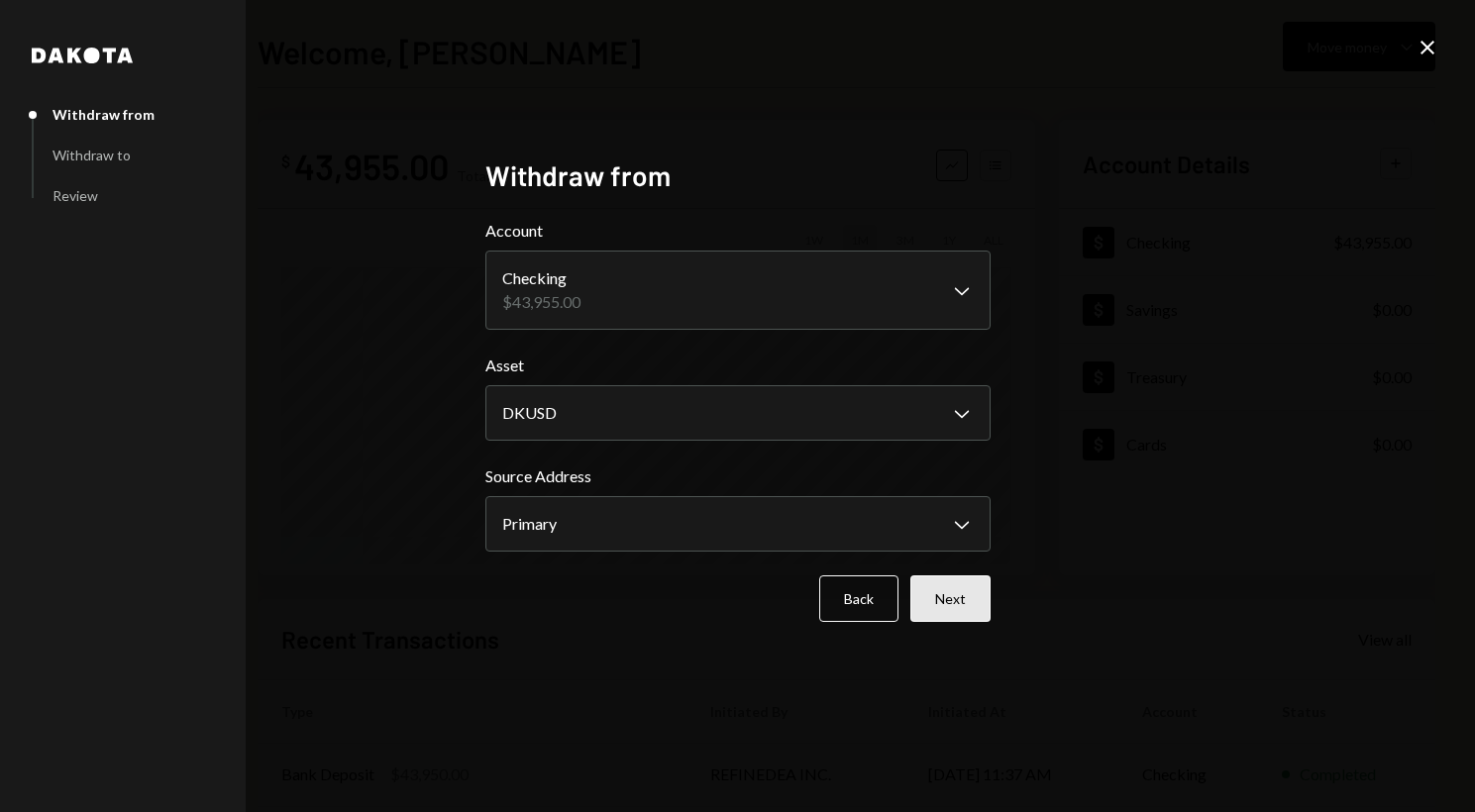 click on "Next" at bounding box center (950, 598) 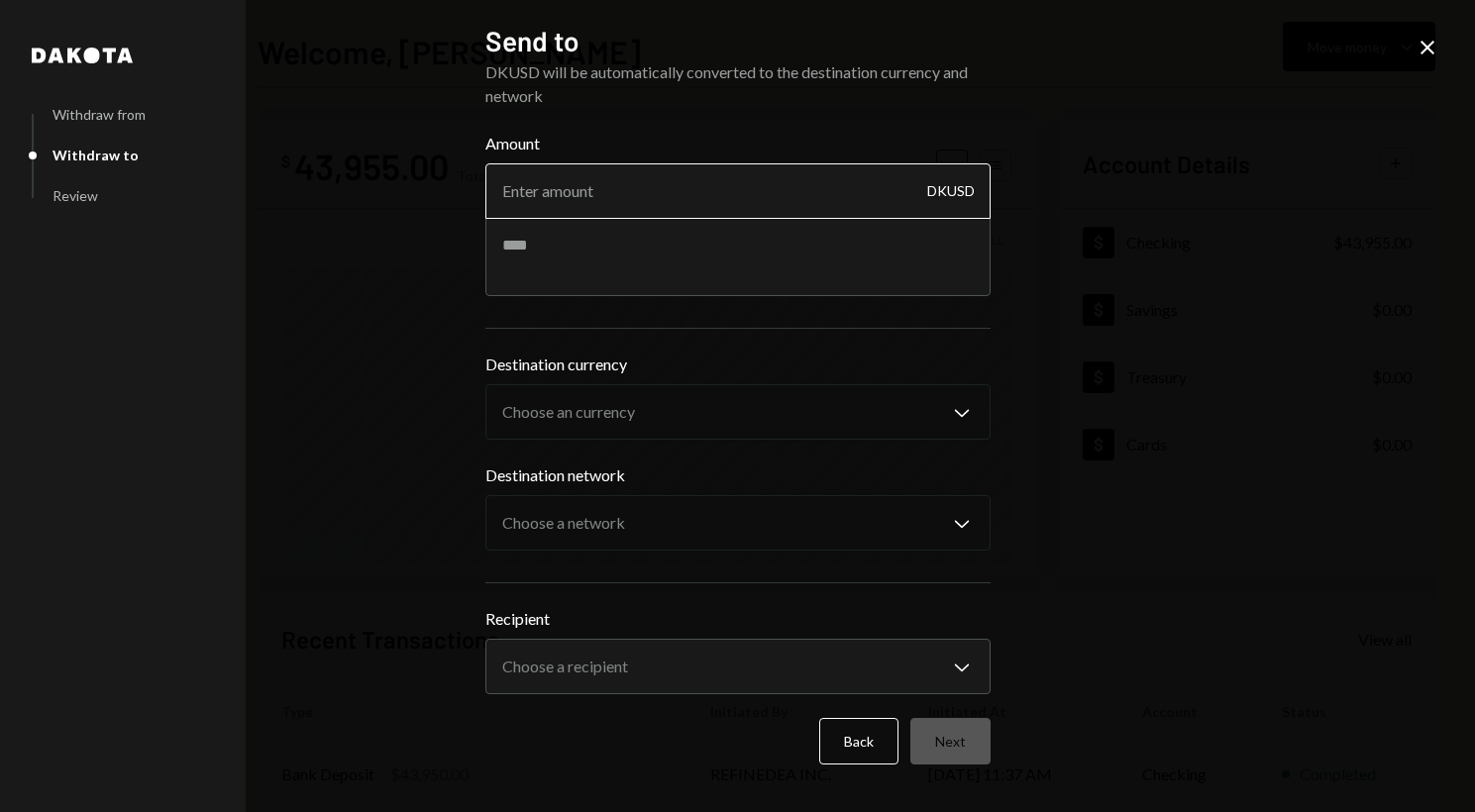 click on "Amount" at bounding box center [738, 191] 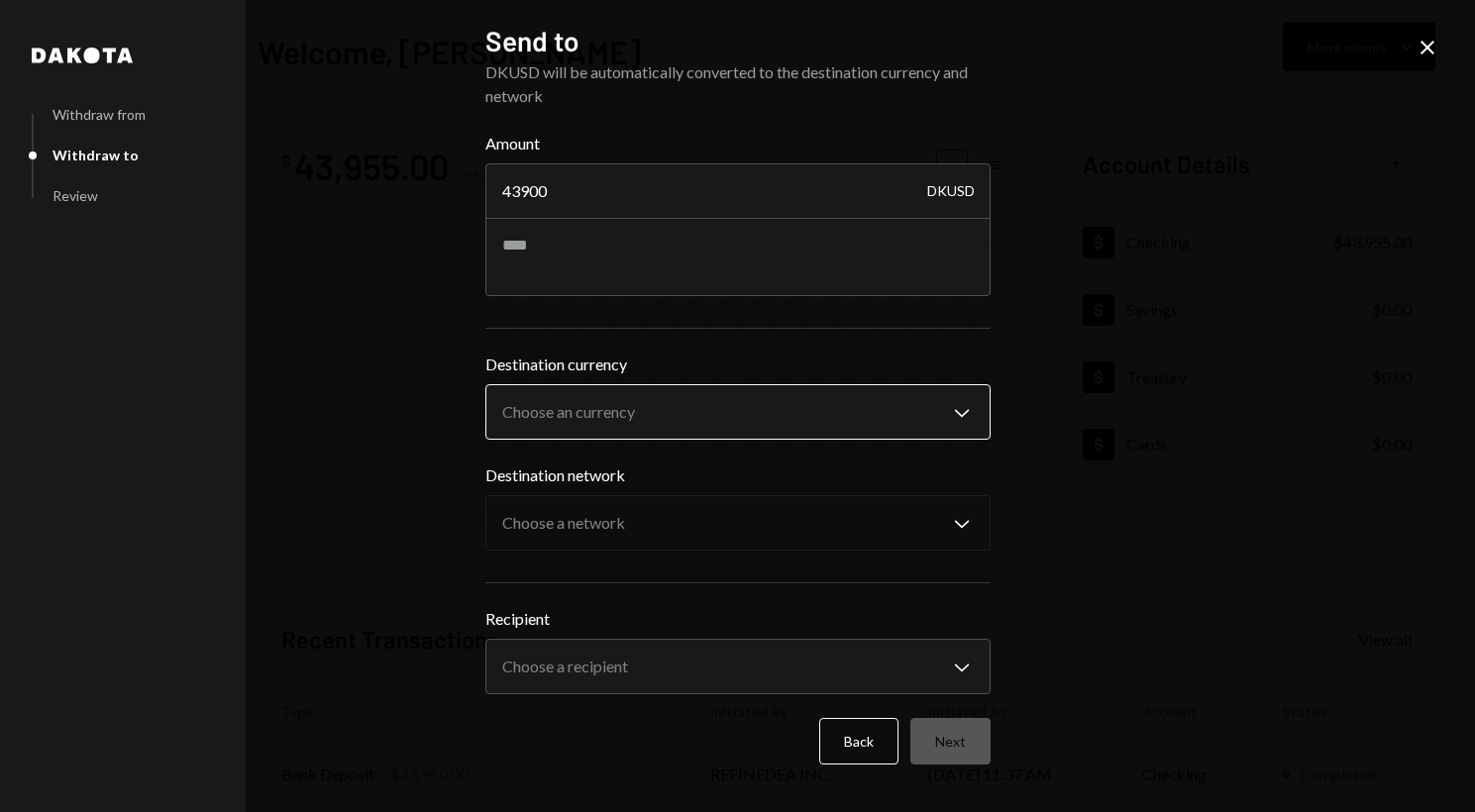 type on "43900" 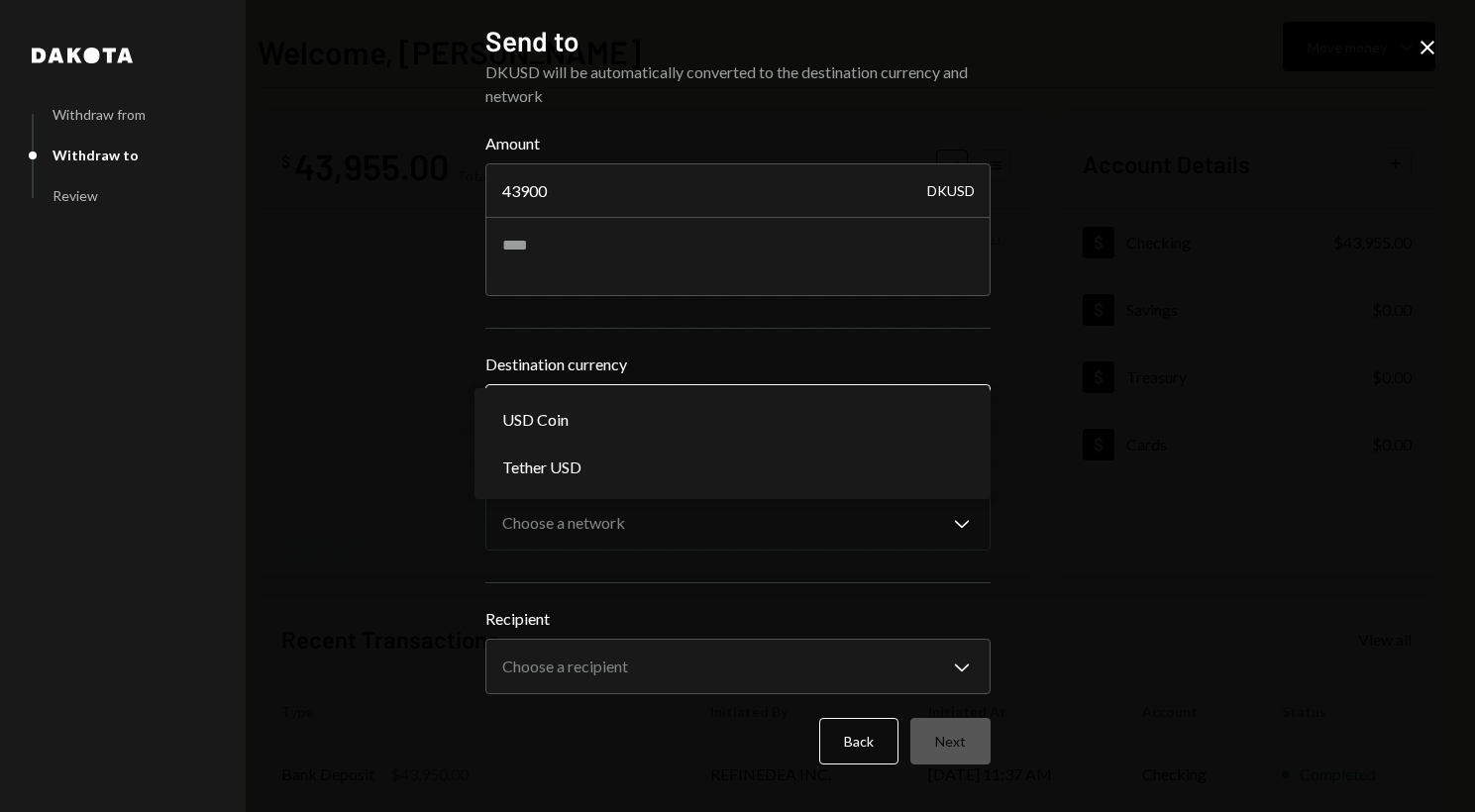 click on "R Refinedea Inc. Caret Down Home Home Inbox Inbox Activities Transactions Accounts Accounts Caret Down Checking $43,955.00 Savings $0.00 Treasury $0.00 Cards $0.00 Dollar Rewards User Recipients Team Team Welcome, Ali Move money Caret Down $ 43,955.00 Total Graph Accounts 1W 1M 3M 1Y ALL Account Details Plus Dollar Checking $43,955.00 Dollar Savings $0.00 Dollar Treasury $0.00 Dollar Cards $0.00 Recent Transactions View all Type Initiated By Initiated At Account Status Bank Deposit $43,950.00 REFINEDEA INC. [DATE] 11:37 AM Checking Completed Withdrawal 17,000  DKUSD [PERSON_NAME] [DATE] 12:37 PM Checking Completed Bank Deposit $16,970.00 REFINEDEA INC. [DATE] 11:37 AM Checking Completed Billing Drawdown Withdrawal 45  DKUSD Dakota System [DATE] 9:49 AM Checking Completed Withdrawal 9,900  DKUSD [PERSON_NAME] [DATE] 9:46 AM Checking Completed /dashboard Dakota Withdraw from Withdraw to Review Send to DKUSD will be automatically converted to the destination currency and network Amount 43900 DKUSD ********" at bounding box center (737, 406) 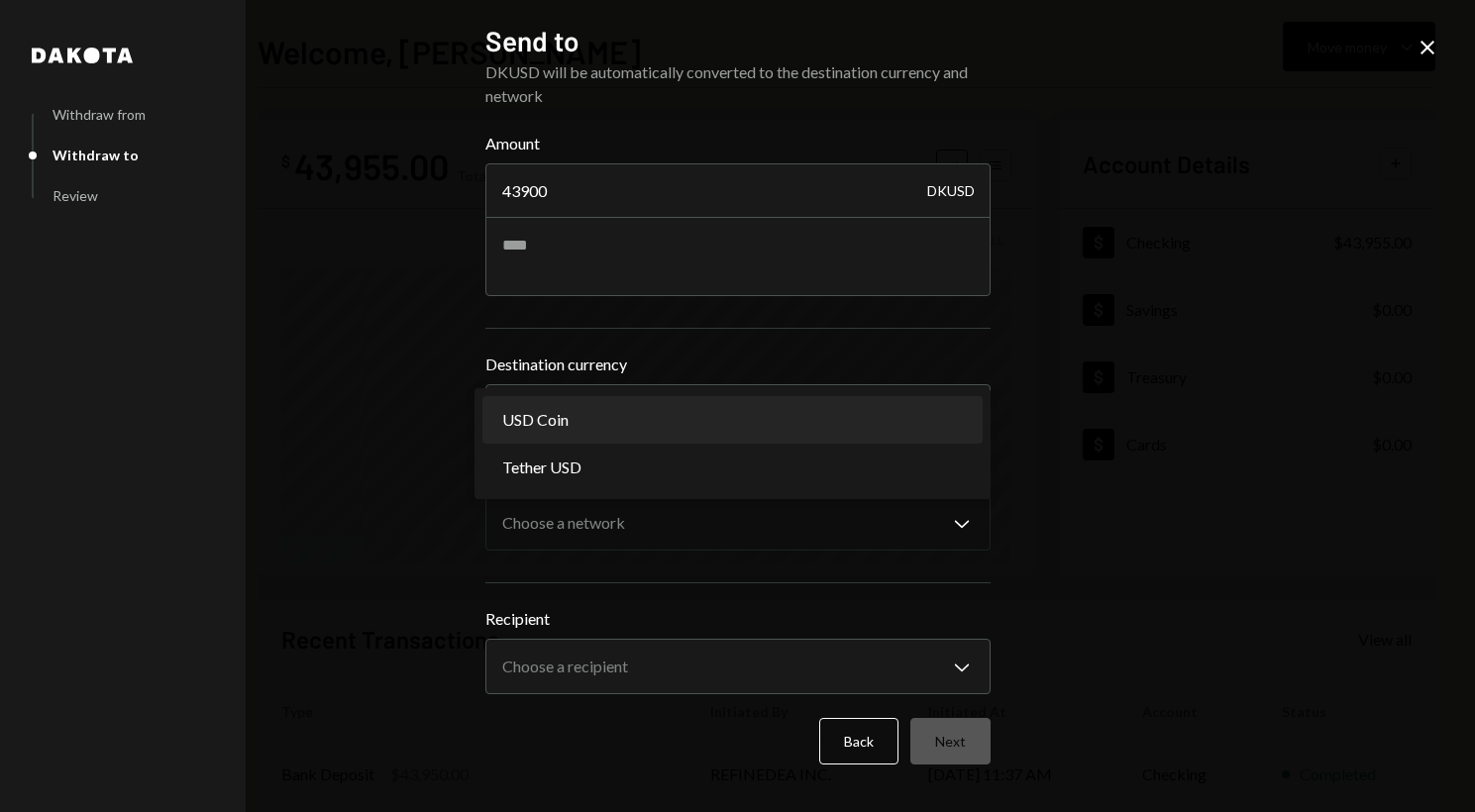 select on "****" 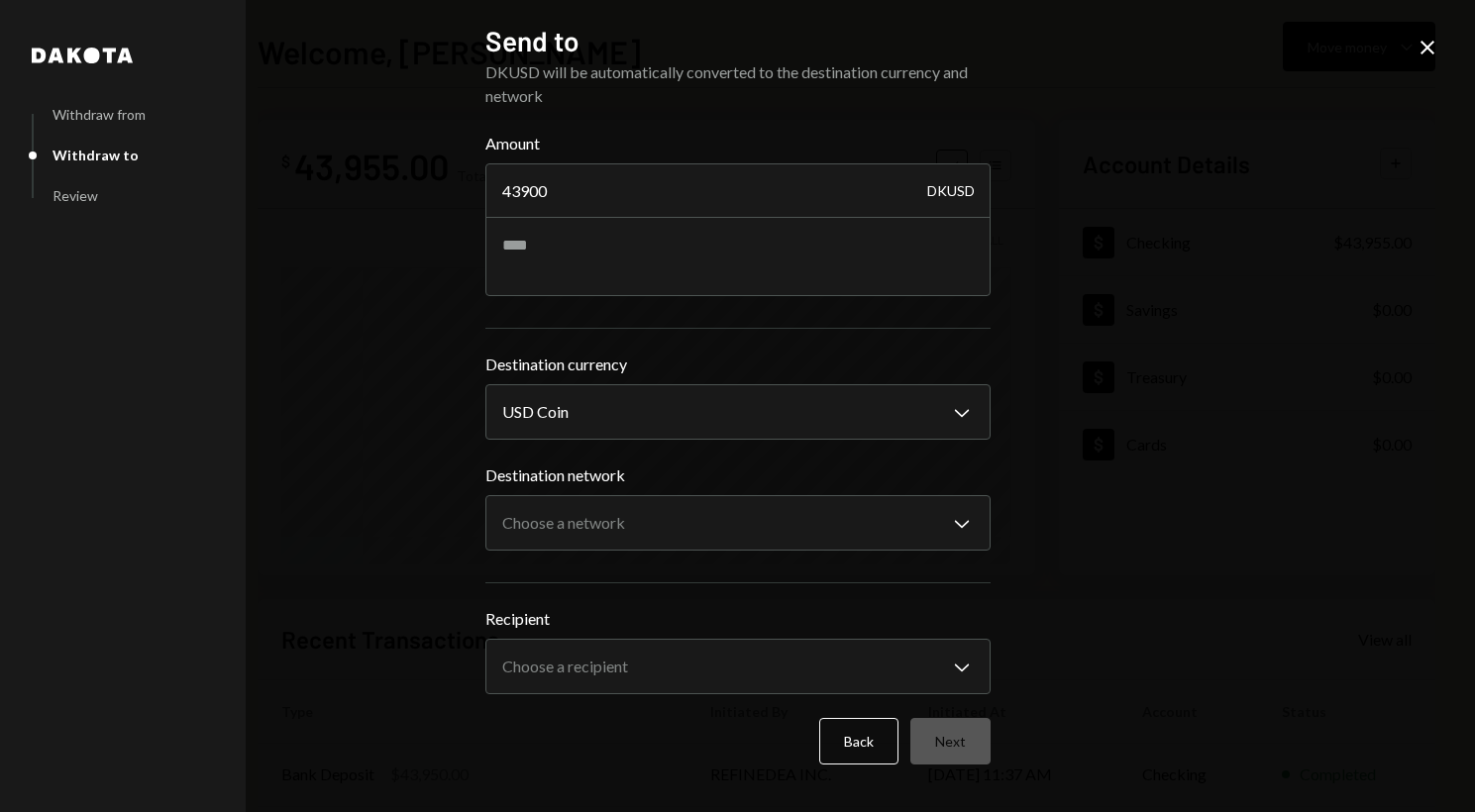 click on "R Refinedea Inc. Caret Down Home Home Inbox Inbox Activities Transactions Accounts Accounts Caret Down Checking $43,955.00 Savings $0.00 Treasury $0.00 Cards $0.00 Dollar Rewards User Recipients Team Team Welcome, Ali Move money Caret Down $ 43,955.00 Total Graph Accounts 1W 1M 3M 1Y ALL Account Details Plus Dollar Checking $43,955.00 Dollar Savings $0.00 Dollar Treasury $0.00 Dollar Cards $0.00 Recent Transactions View all Type Initiated By Initiated At Account Status Bank Deposit $43,950.00 REFINEDEA INC. [DATE] 11:37 AM Checking Completed Withdrawal 17,000  DKUSD [PERSON_NAME] [DATE] 12:37 PM Checking Completed Bank Deposit $16,970.00 REFINEDEA INC. [DATE] 11:37 AM Checking Completed Billing Drawdown Withdrawal 45  DKUSD Dakota System [DATE] 9:49 AM Checking Completed Withdrawal 9,900  DKUSD [PERSON_NAME] [DATE] 9:46 AM Checking Completed /dashboard Dakota Withdraw from Withdraw to Review Send to DKUSD will be automatically converted to the destination currency and network Amount 43900 DKUSD USD Coin" at bounding box center [737, 406] 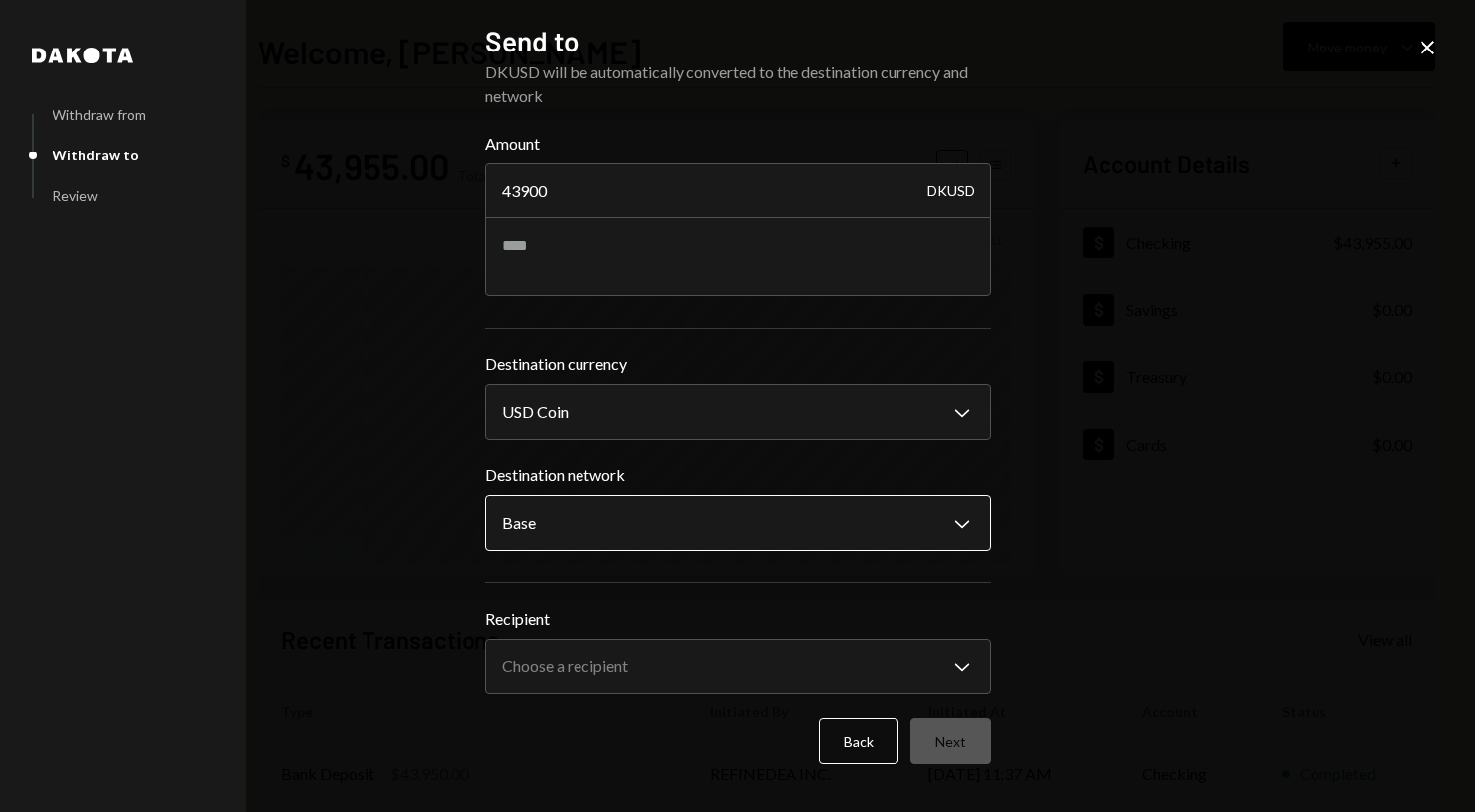 click on "R Refinedea Inc. Caret Down Home Home Inbox Inbox Activities Transactions Accounts Accounts Caret Down Checking $43,955.00 Savings $0.00 Treasury $0.00 Cards $0.00 Dollar Rewards User Recipients Team Team Welcome, Ali Move money Caret Down $ 43,955.00 Total Graph Accounts 1W 1M 3M 1Y ALL Account Details Plus Dollar Checking $43,955.00 Dollar Savings $0.00 Dollar Treasury $0.00 Dollar Cards $0.00 Recent Transactions View all Type Initiated By Initiated At Account Status Bank Deposit $43,950.00 REFINEDEA INC. [DATE] 11:37 AM Checking Completed Withdrawal 17,000  DKUSD [PERSON_NAME] [DATE] 12:37 PM Checking Completed Bank Deposit $16,970.00 REFINEDEA INC. [DATE] 11:37 AM Checking Completed Billing Drawdown Withdrawal 45  DKUSD Dakota System [DATE] 9:49 AM Checking Completed Withdrawal 9,900  DKUSD [PERSON_NAME] [DATE] 9:46 AM Checking Completed /dashboard Dakota Withdraw from Withdraw to Review Send to DKUSD will be automatically converted to the destination currency and network Amount 43900 DKUSD USD Coin" at bounding box center (737, 406) 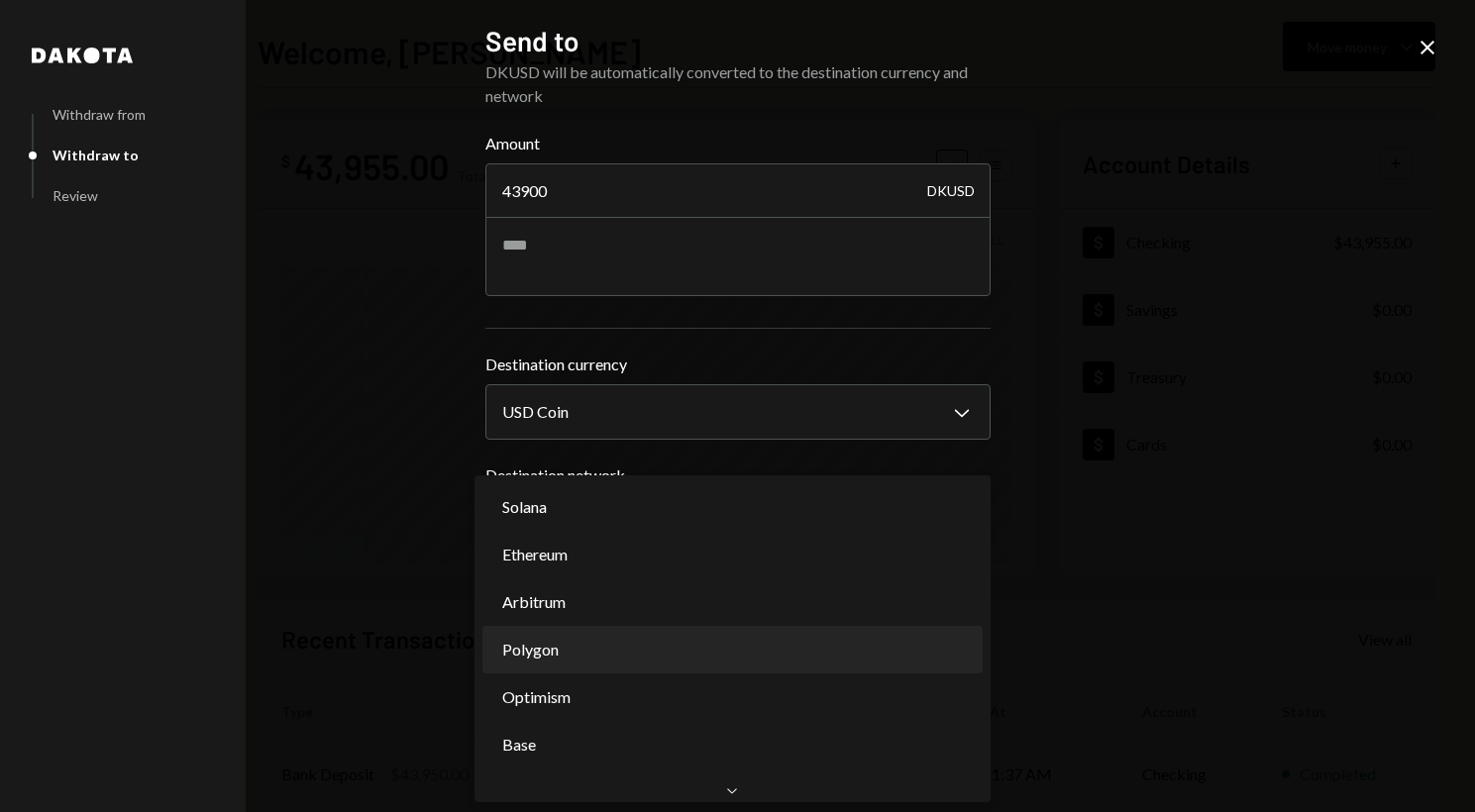 select on "**********" 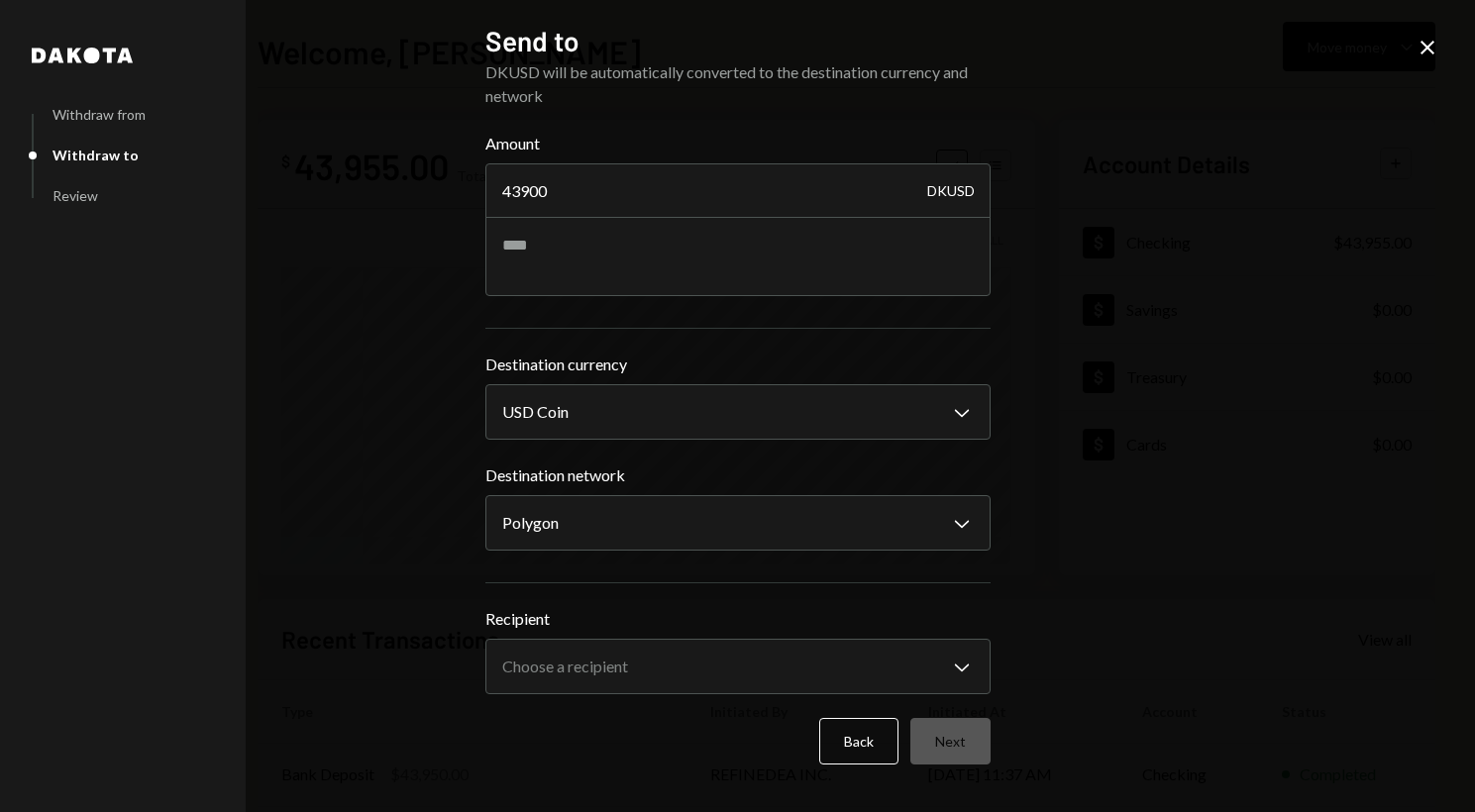 click on "**********" at bounding box center [738, 651] 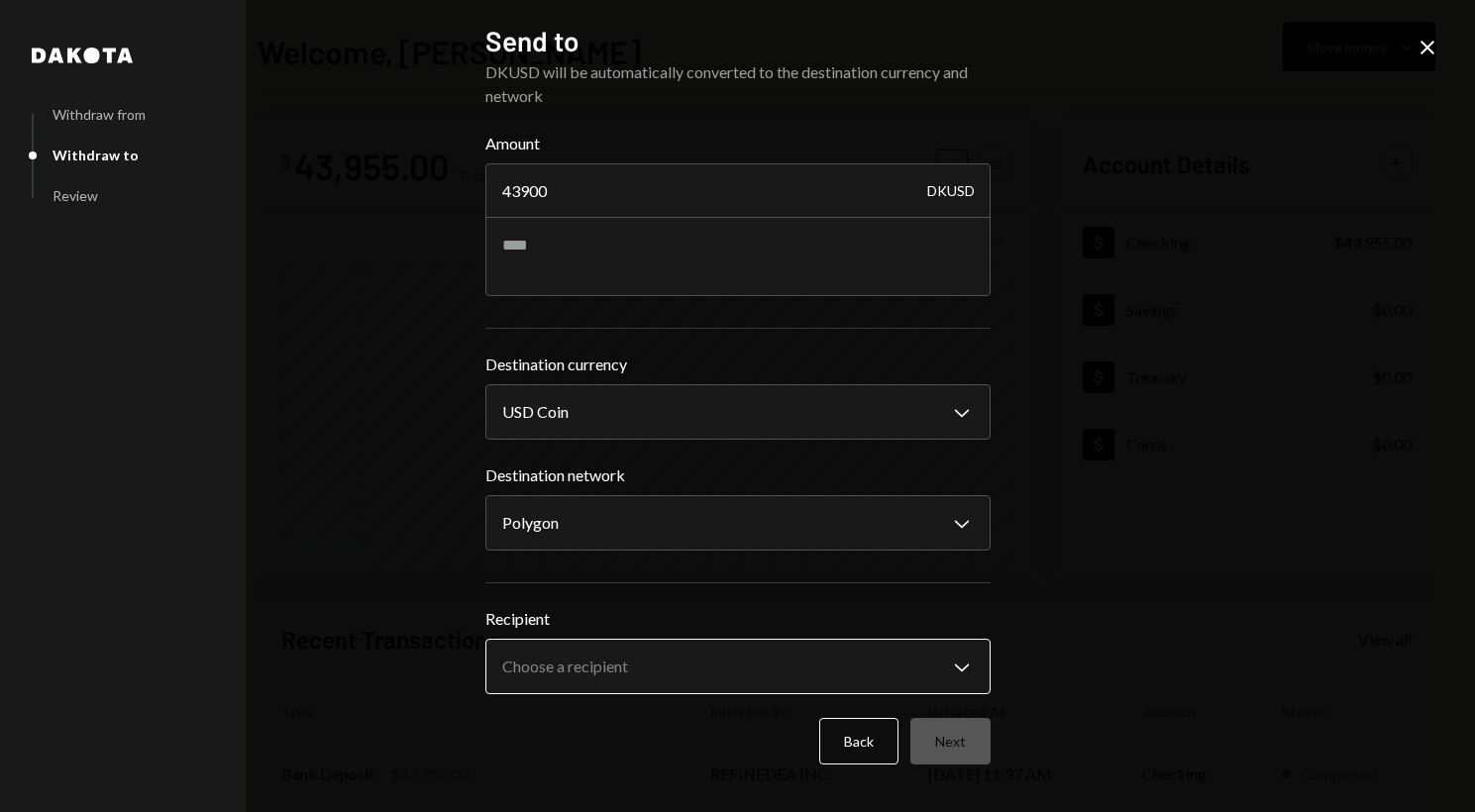 click on "R Refinedea Inc. Caret Down Home Home Inbox Inbox Activities Transactions Accounts Accounts Caret Down Checking $43,955.00 Savings $0.00 Treasury $0.00 Cards $0.00 Dollar Rewards User Recipients Team Team Welcome, Ali Move money Caret Down $ 43,955.00 Total Graph Accounts 1W 1M 3M 1Y ALL Account Details Plus Dollar Checking $43,955.00 Dollar Savings $0.00 Dollar Treasury $0.00 Dollar Cards $0.00 Recent Transactions View all Type Initiated By Initiated At Account Status Bank Deposit $43,950.00 REFINEDEA INC. [DATE] 11:37 AM Checking Completed Withdrawal 17,000  DKUSD [PERSON_NAME] [DATE] 12:37 PM Checking Completed Bank Deposit $16,970.00 REFINEDEA INC. [DATE] 11:37 AM Checking Completed Billing Drawdown Withdrawal 45  DKUSD Dakota System [DATE] 9:49 AM Checking Completed Withdrawal 9,900  DKUSD [PERSON_NAME] [DATE] 9:46 AM Checking Completed /dashboard Dakota Withdraw from Withdraw to Review Send to DKUSD will be automatically converted to the destination currency and network Amount 43900 DKUSD USD Coin" at bounding box center [737, 406] 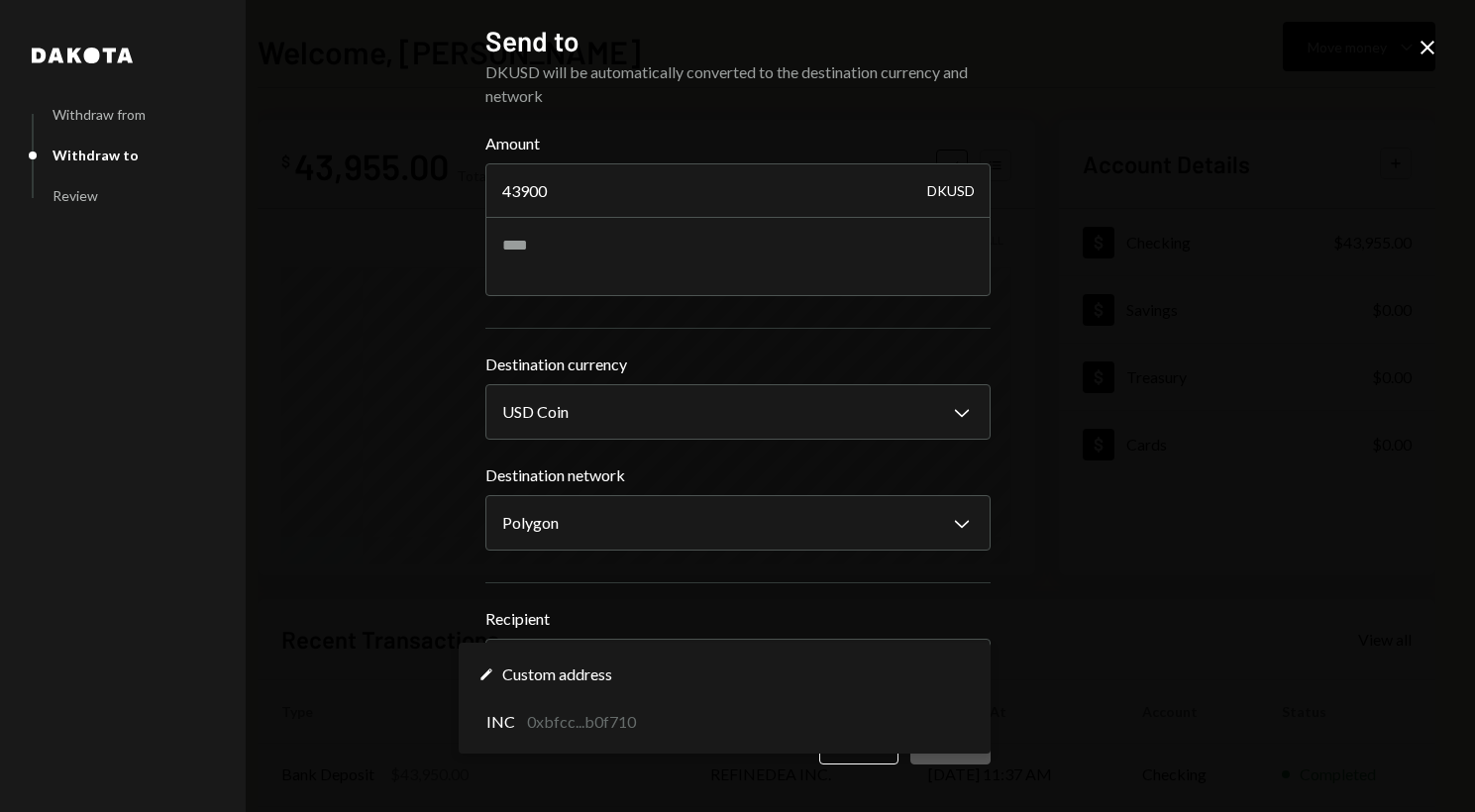 select on "**********" 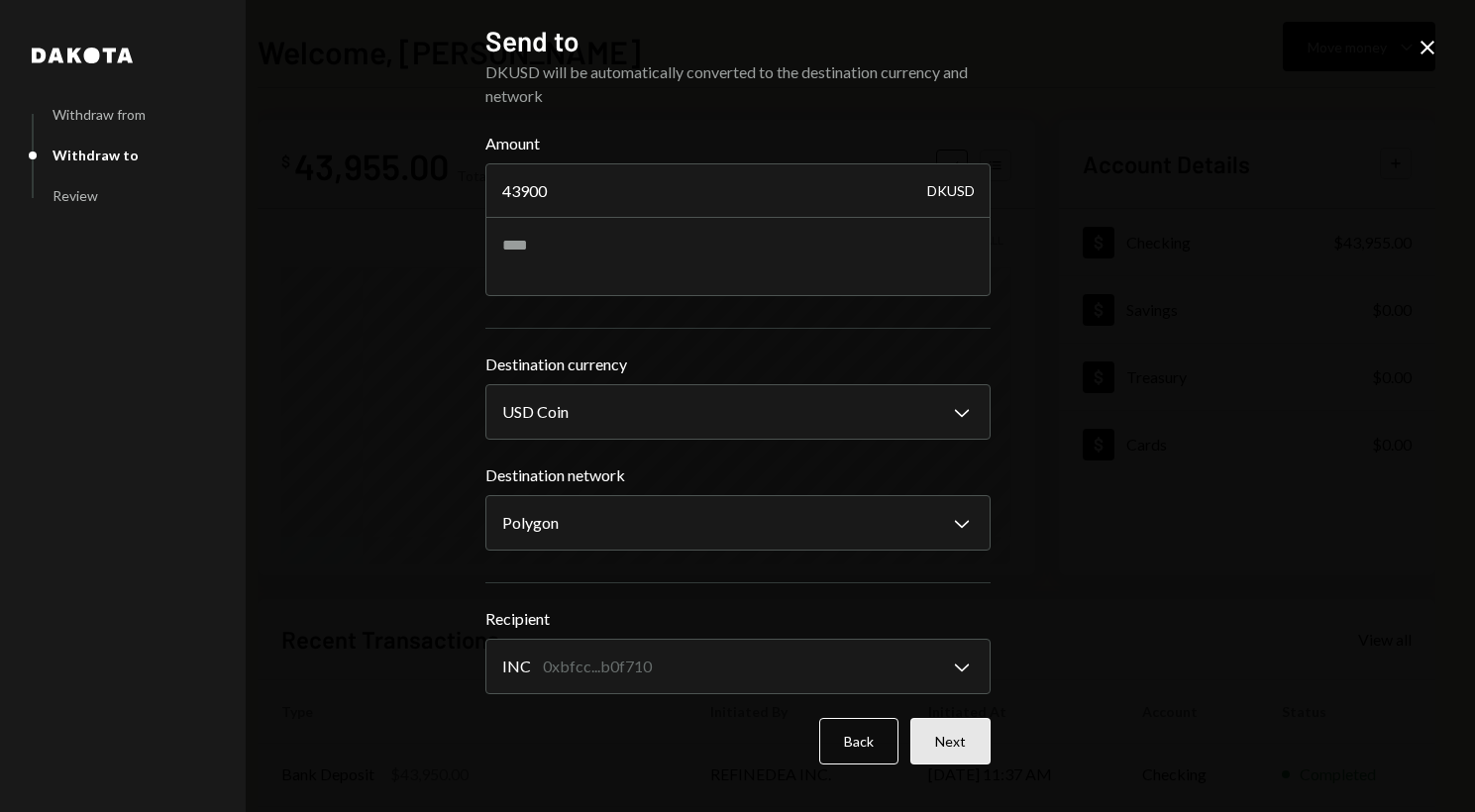 click on "Next" at bounding box center [950, 741] 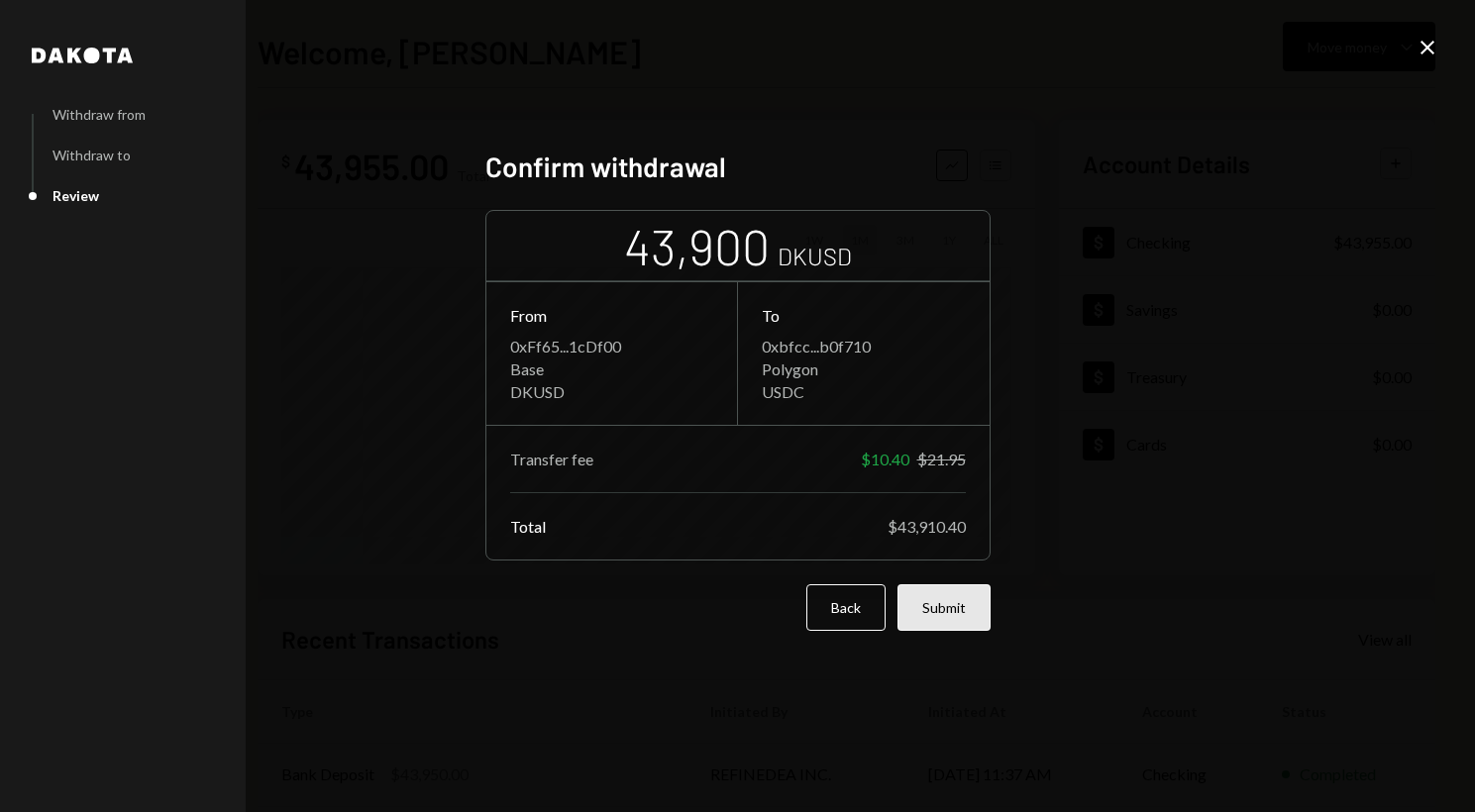 click on "Submit" at bounding box center (944, 607) 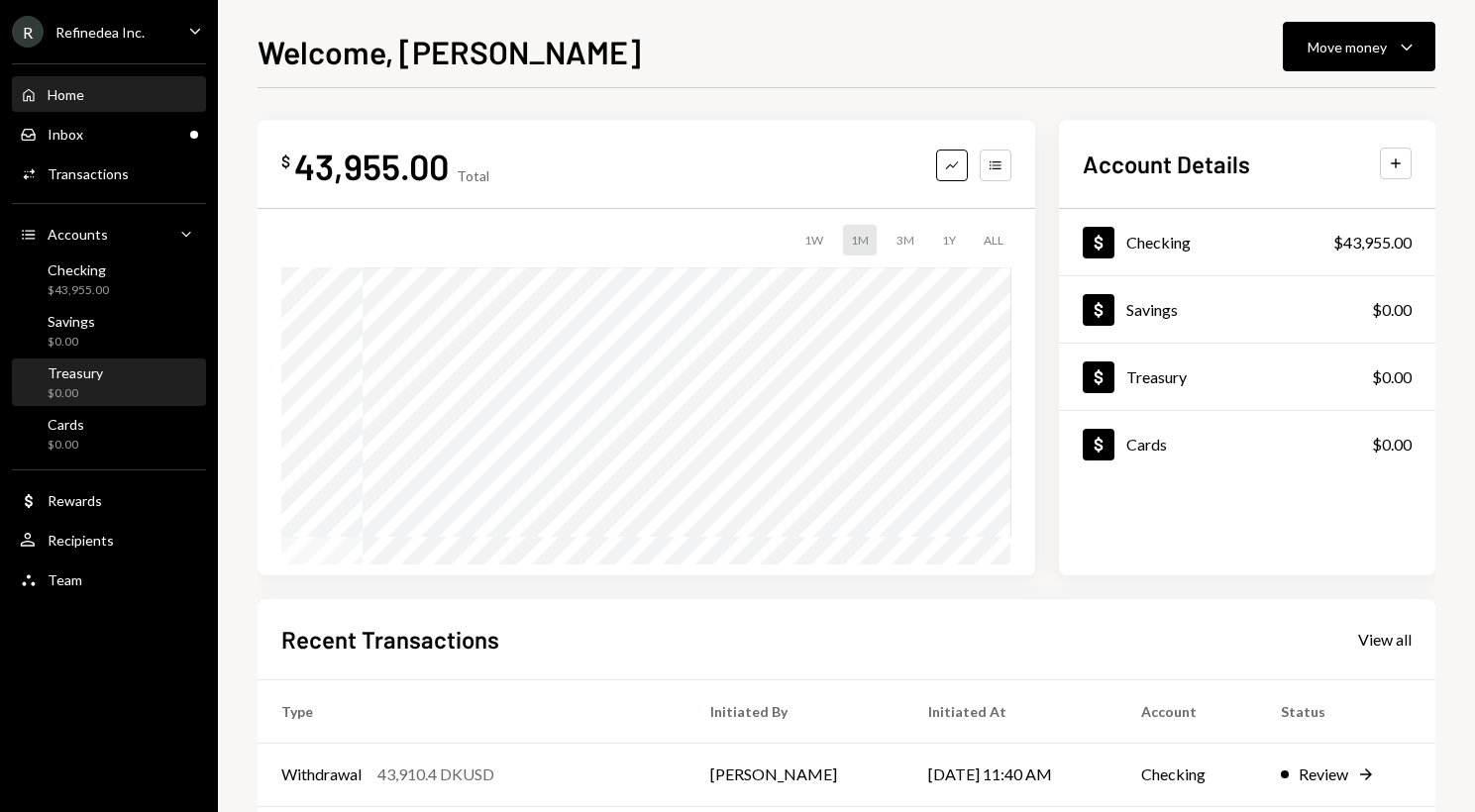 click on "Treasury $0.00" at bounding box center [109, 382] 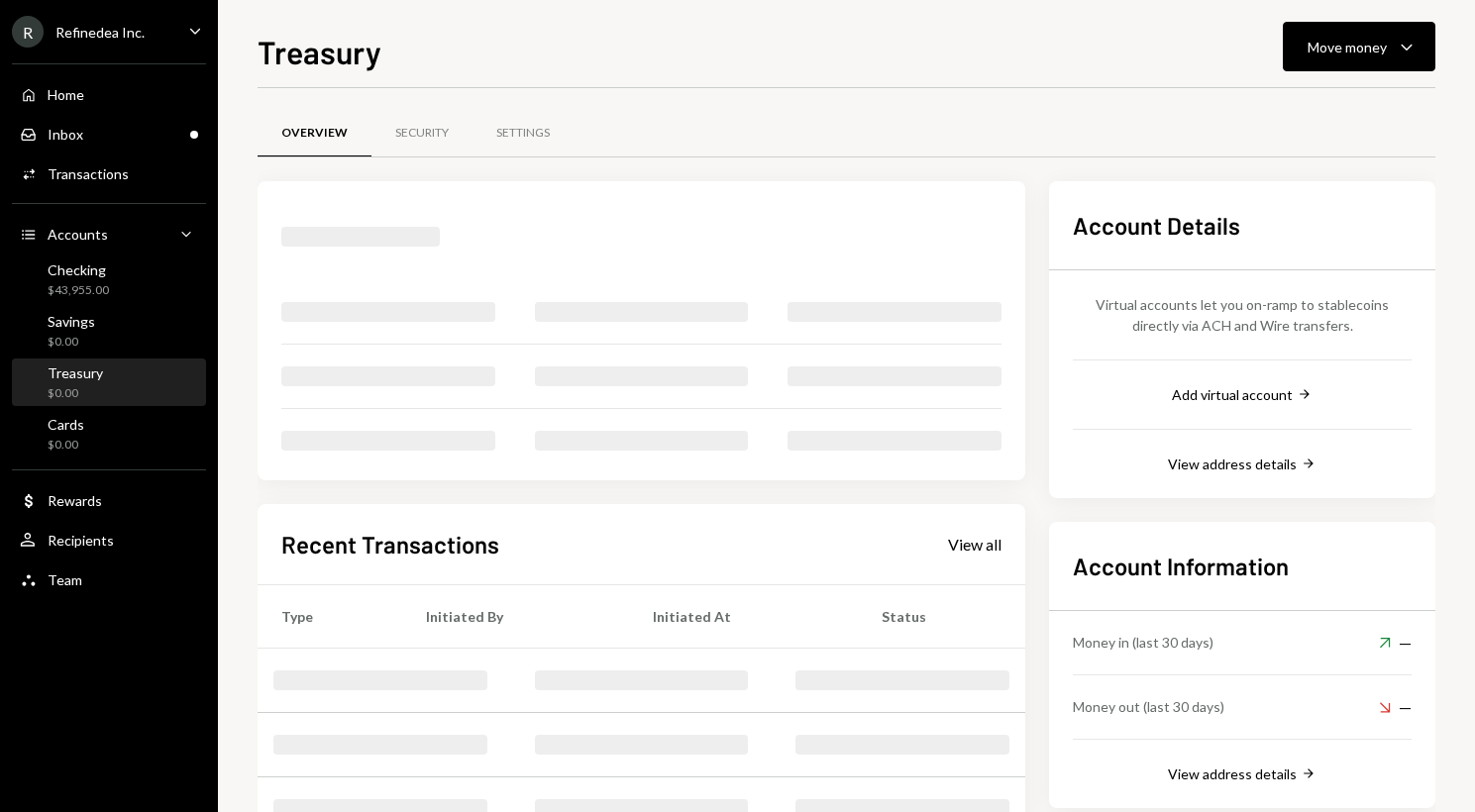 click on "Savings $0.00" at bounding box center (109, 332) 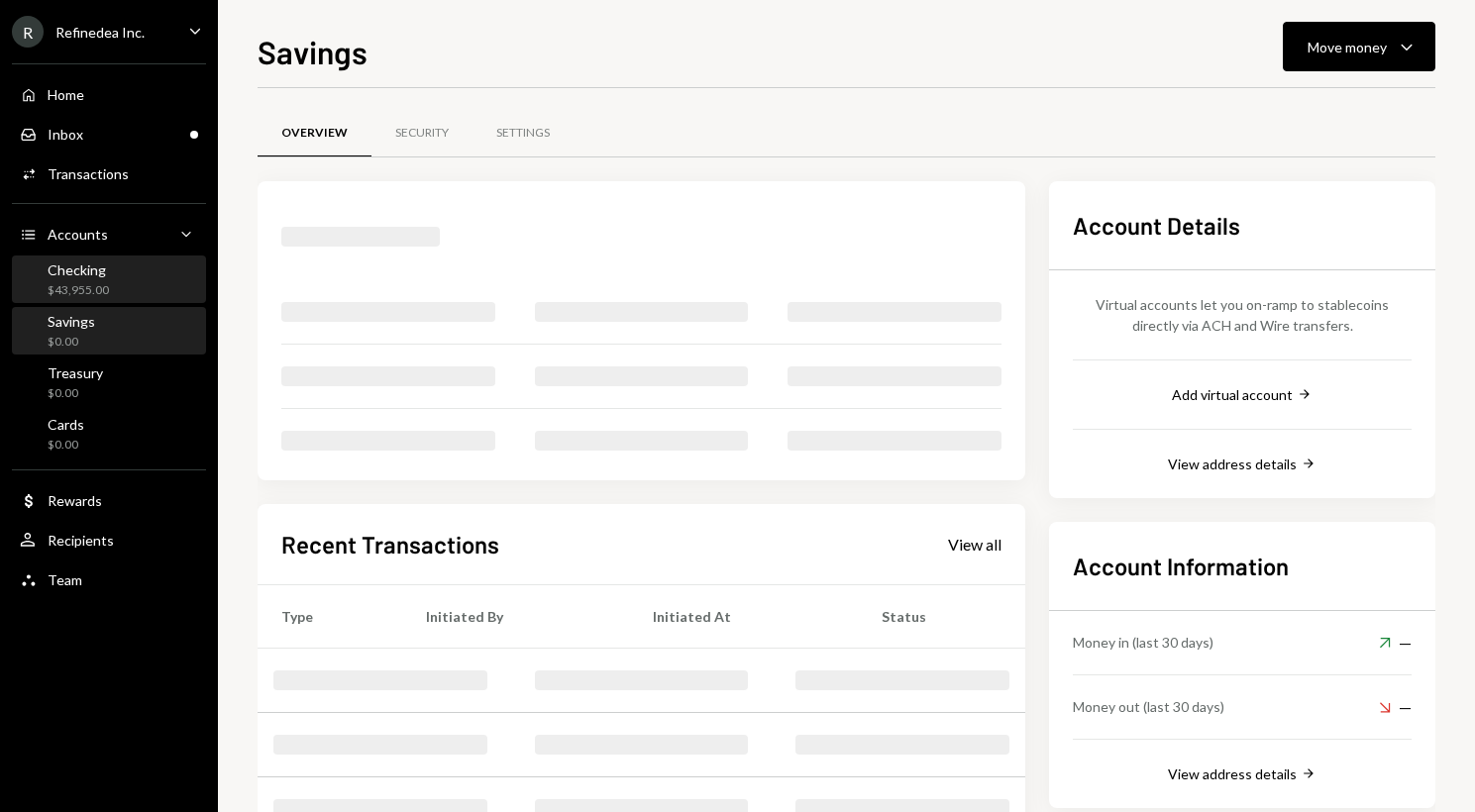 click on "Checking $43,955.00" at bounding box center [109, 280] 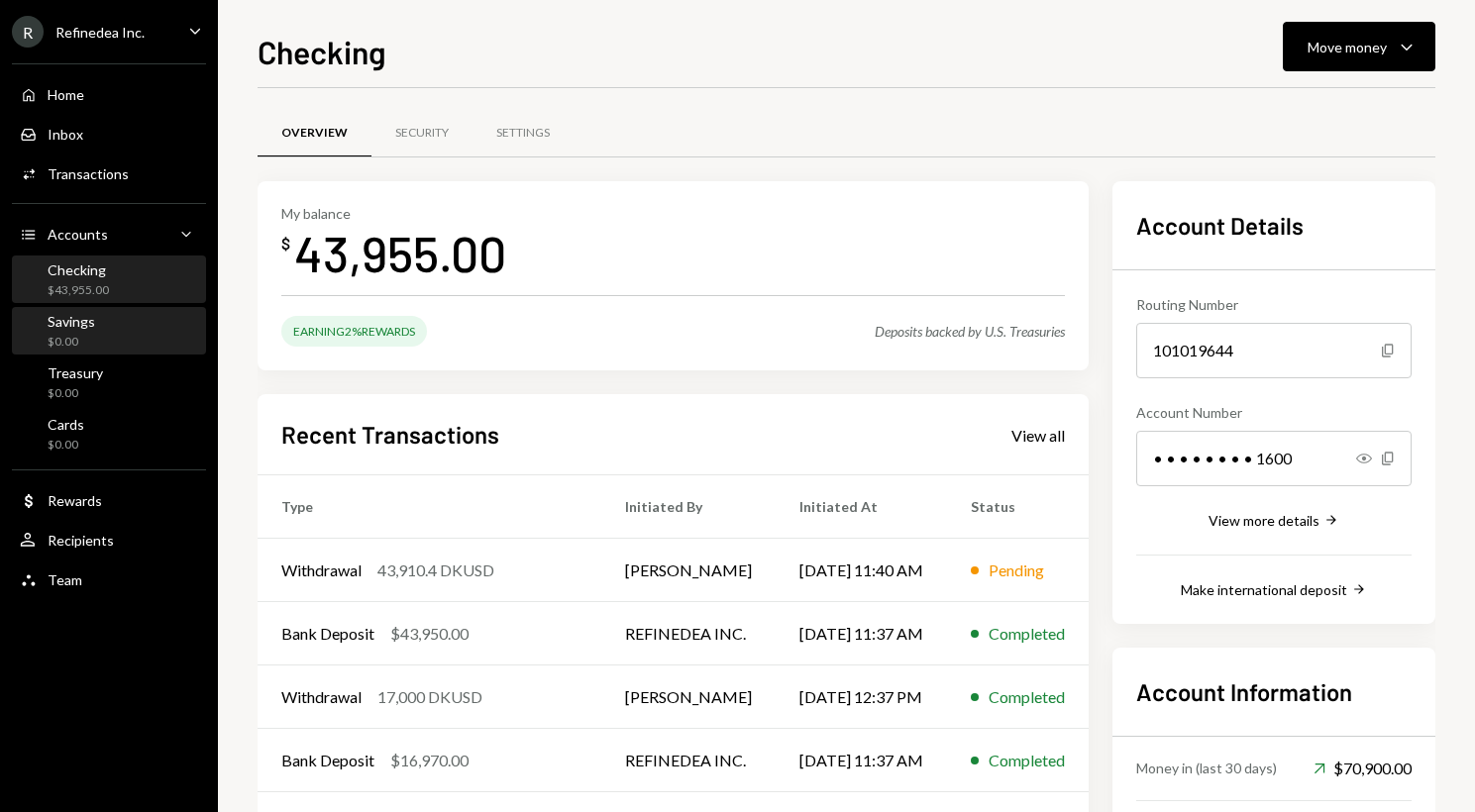 click on "Savings $0.00" at bounding box center [109, 332] 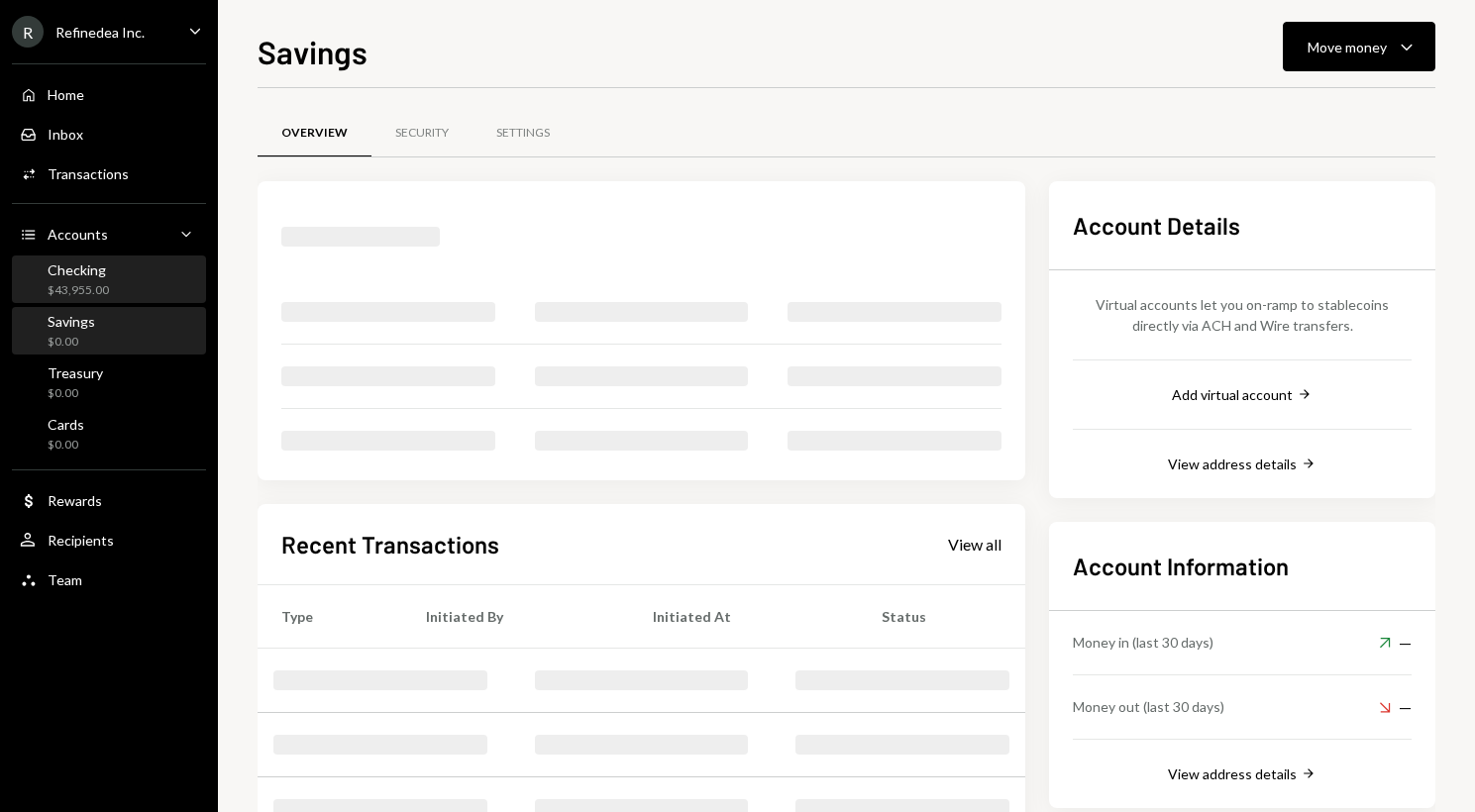 click on "Checking $43,955.00" at bounding box center [109, 280] 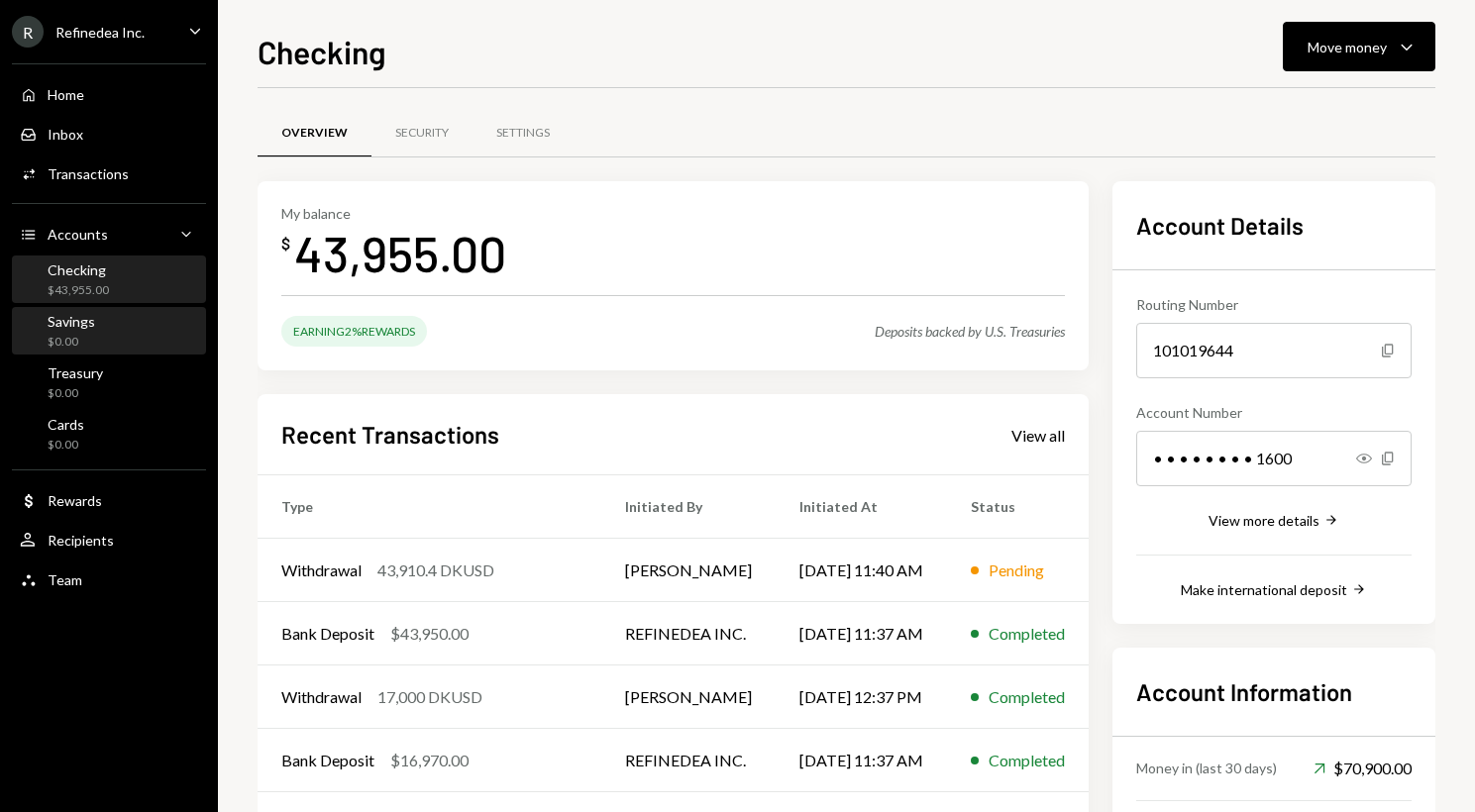 click on "Savings $0.00" at bounding box center [109, 332] 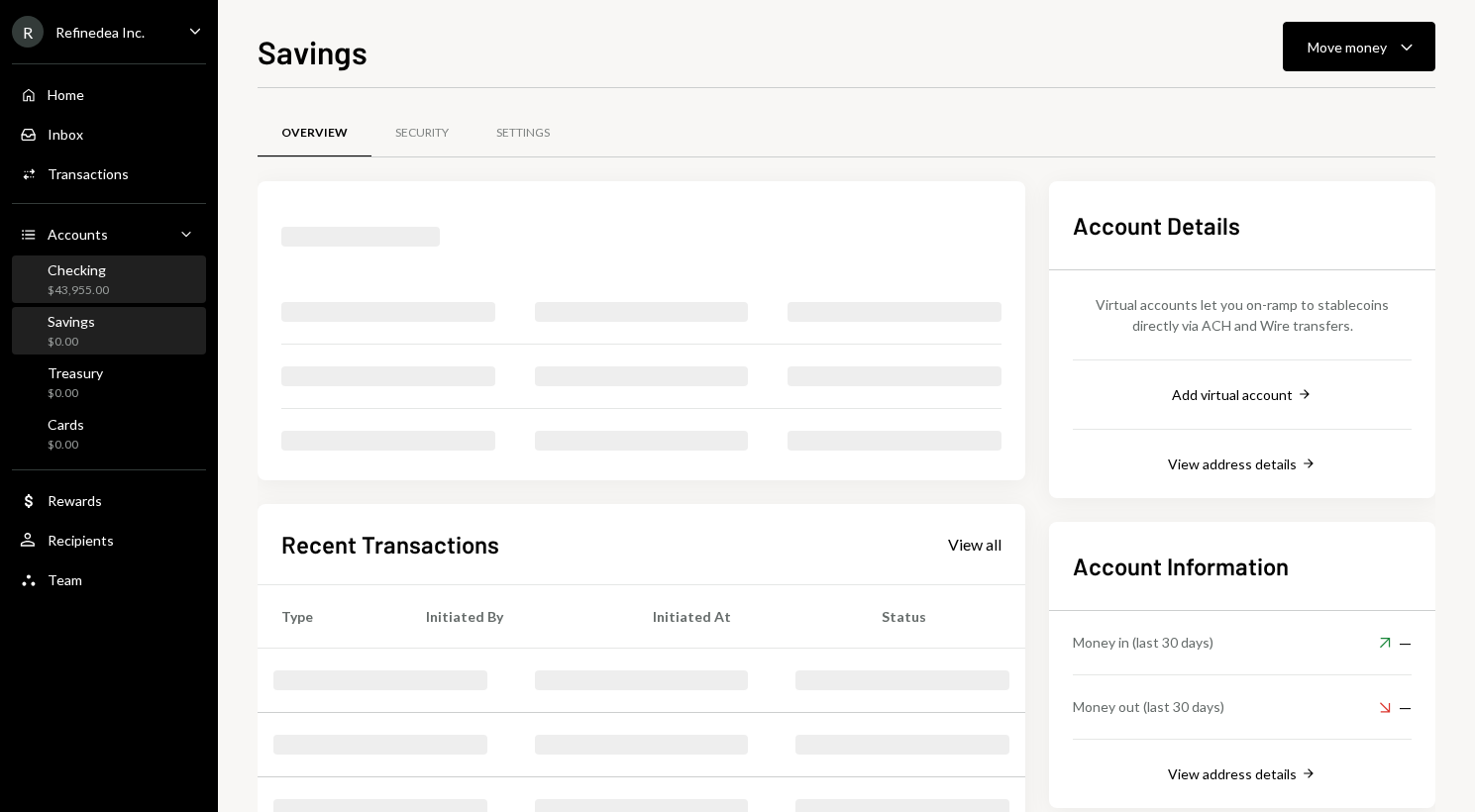 click on "Checking $43,955.00" at bounding box center (109, 280) 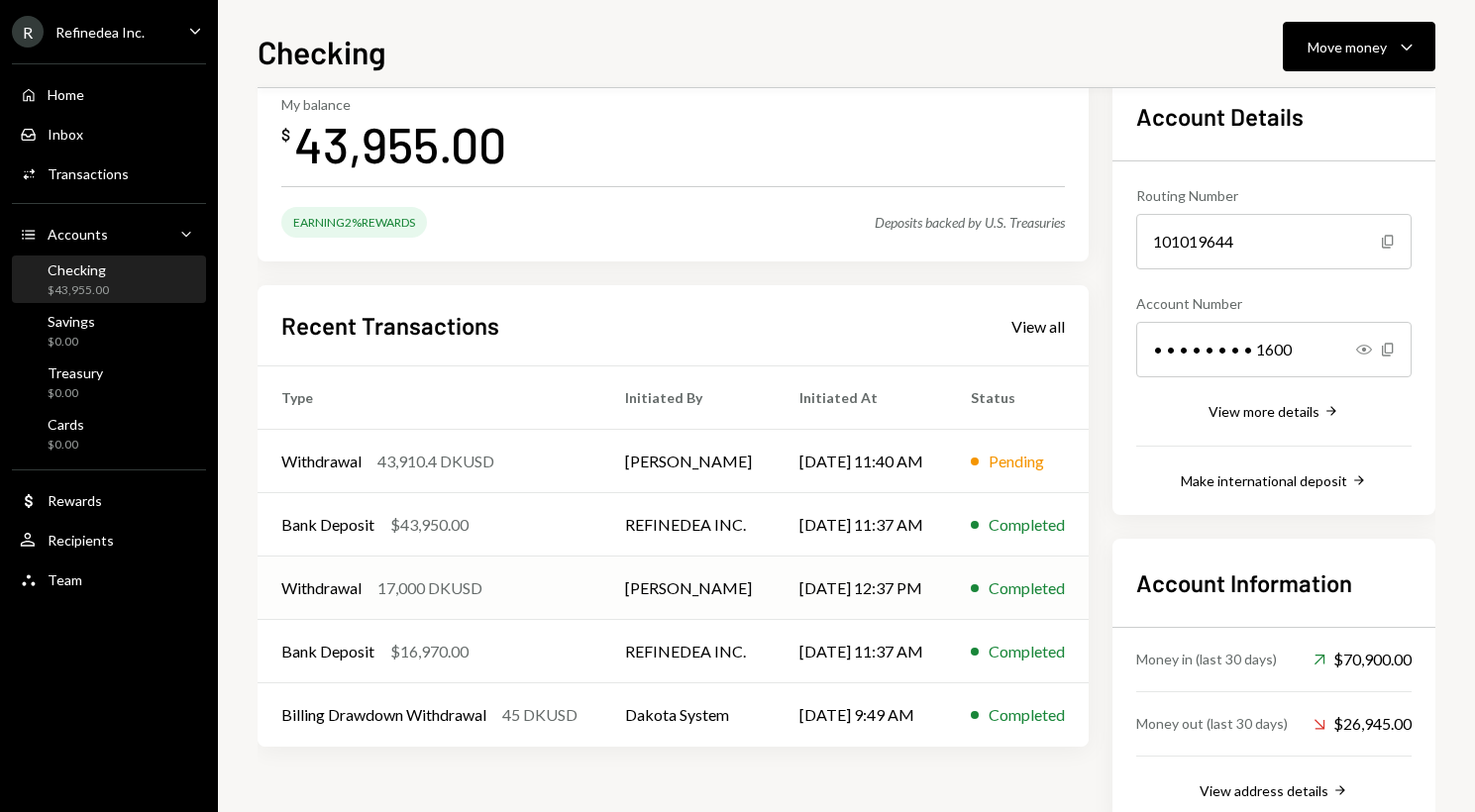 scroll, scrollTop: 0, scrollLeft: 0, axis: both 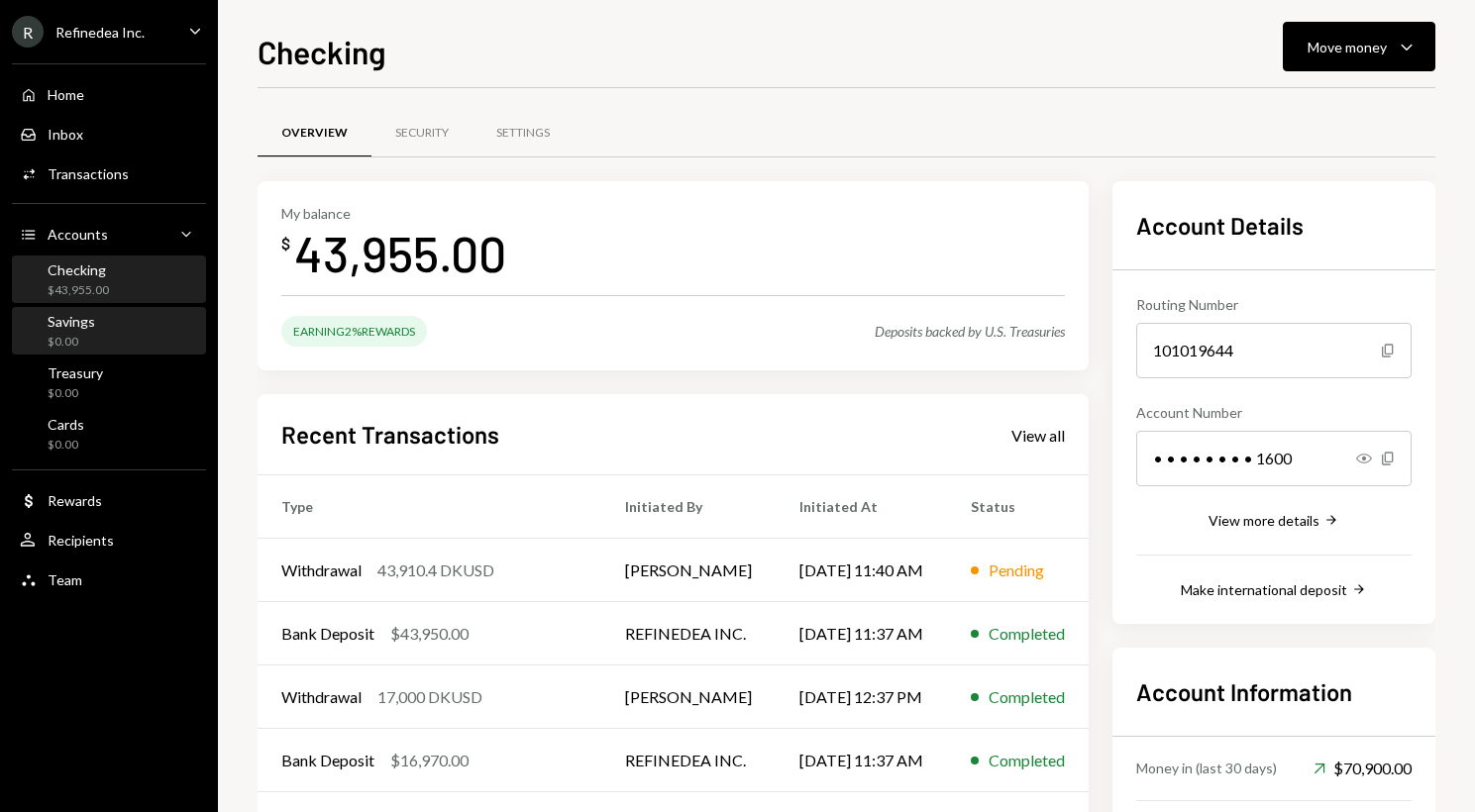 click on "Savings $0.00" at bounding box center (109, 332) 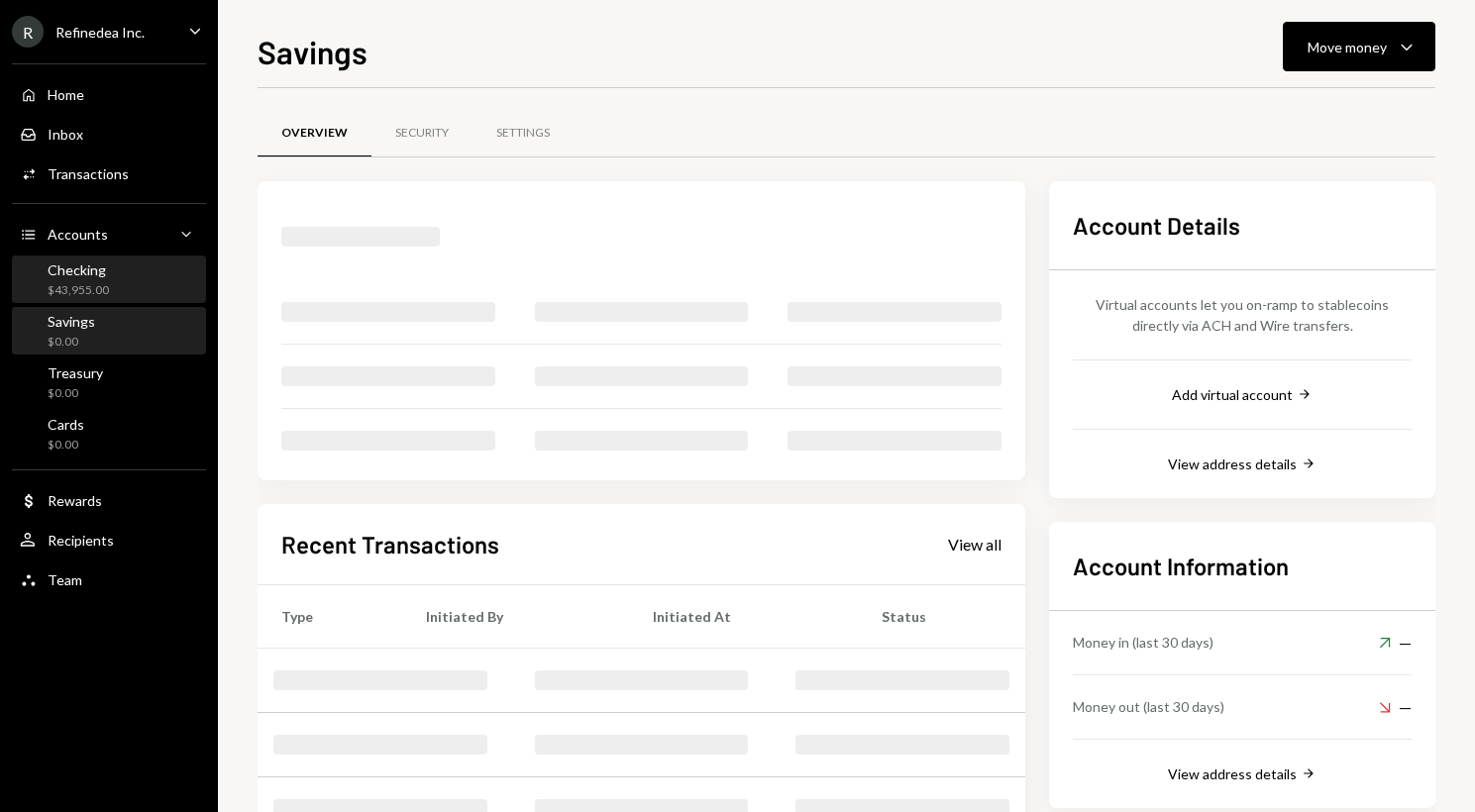 click on "Checking $43,955.00" at bounding box center (109, 280) 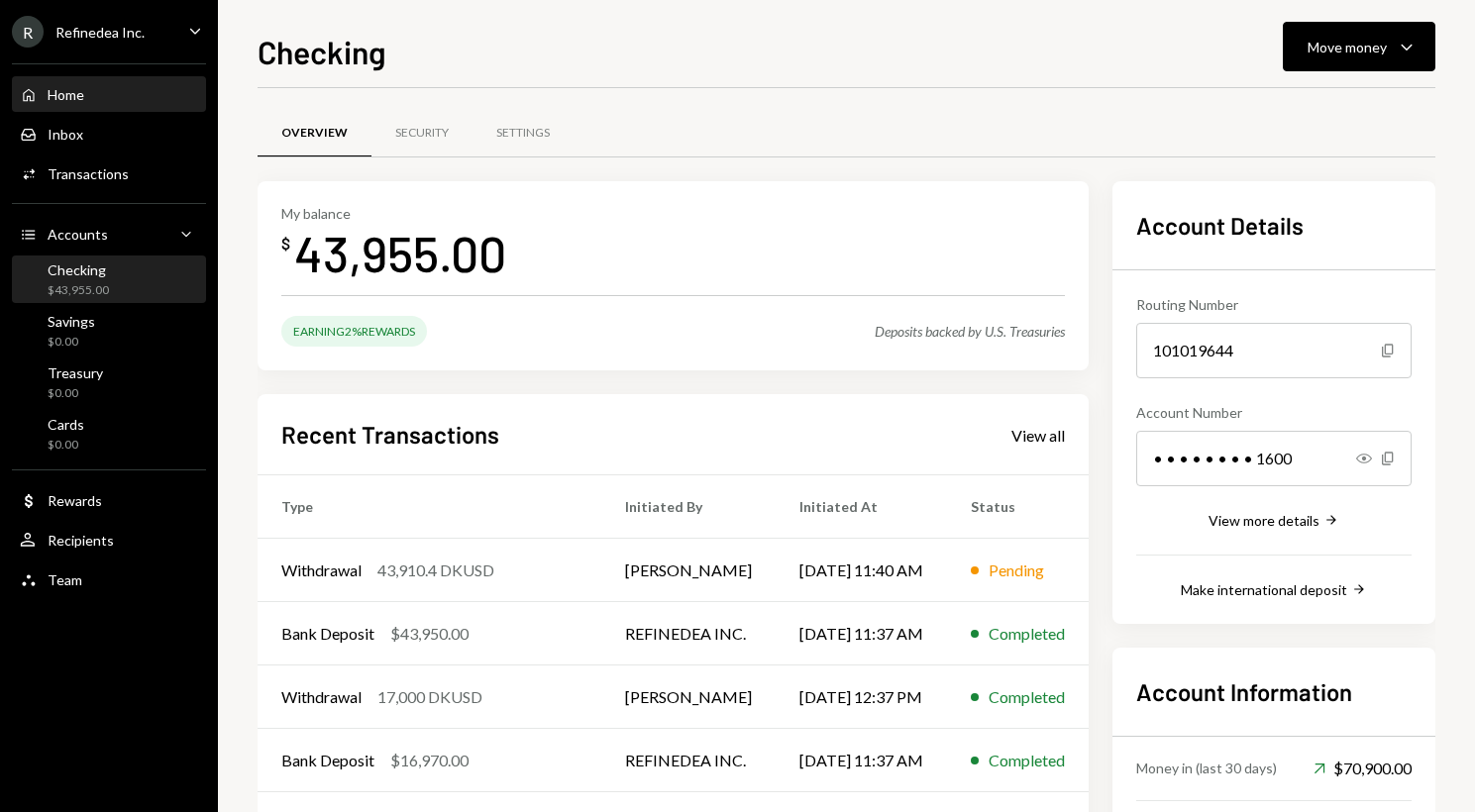 click on "Home Home" at bounding box center [109, 95] 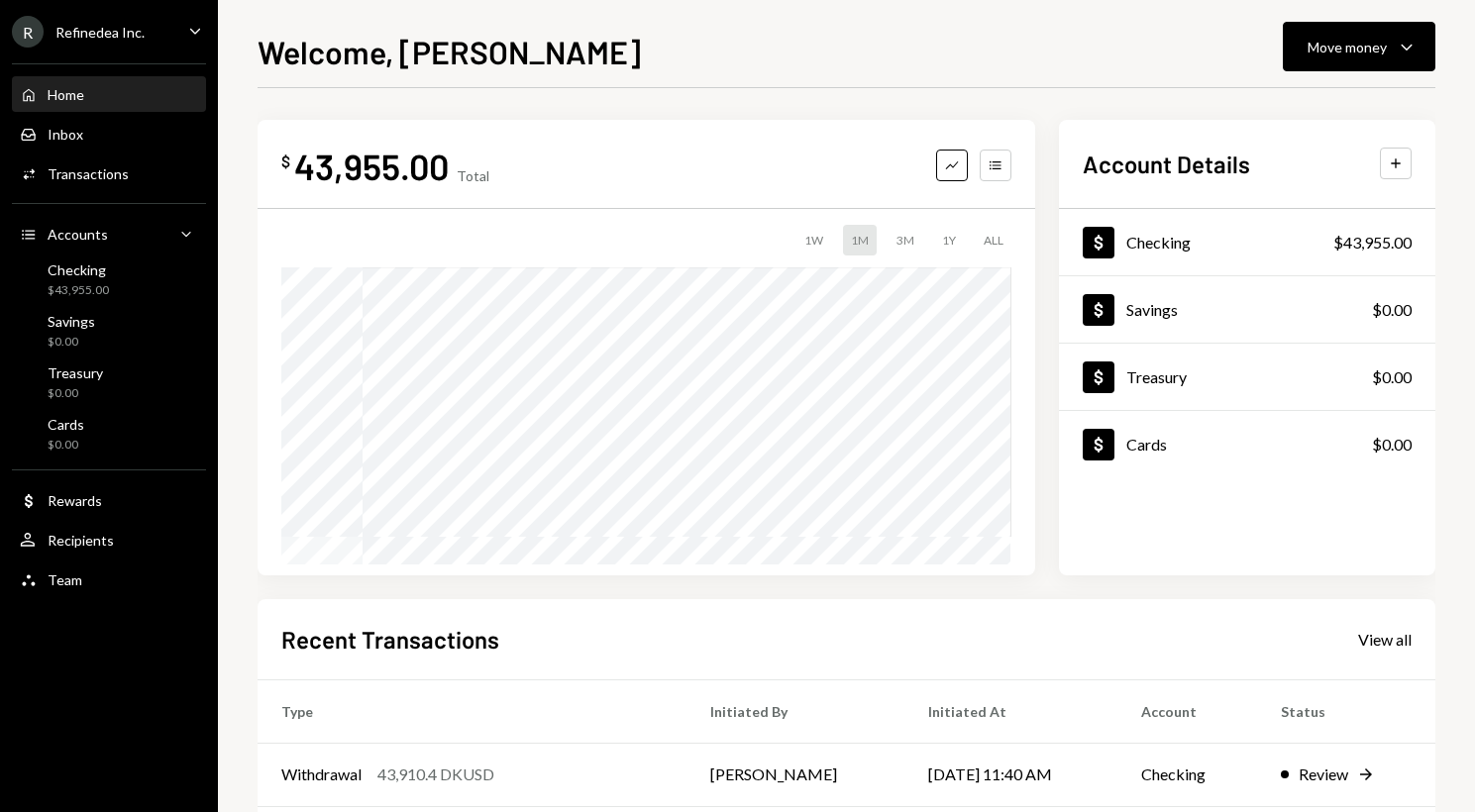 click on "Home Home Inbox Inbox Activities Transactions Accounts Accounts Caret Down Checking $43,955.00 Savings $0.00 Treasury $0.00 Cards $0.00 Dollar Rewards User Recipients Team Team" at bounding box center [109, 326] 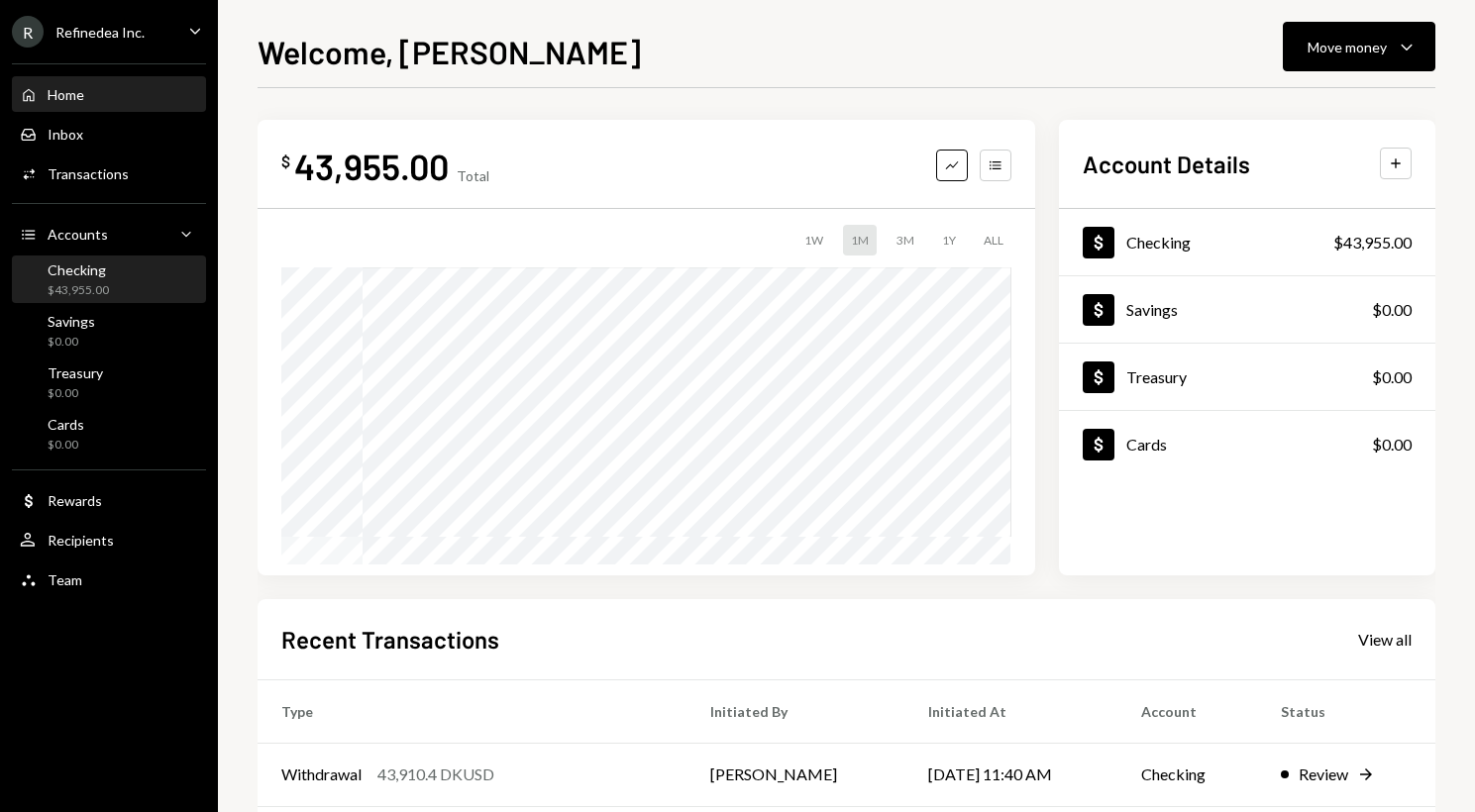 click on "Checking $43,955.00" at bounding box center [109, 280] 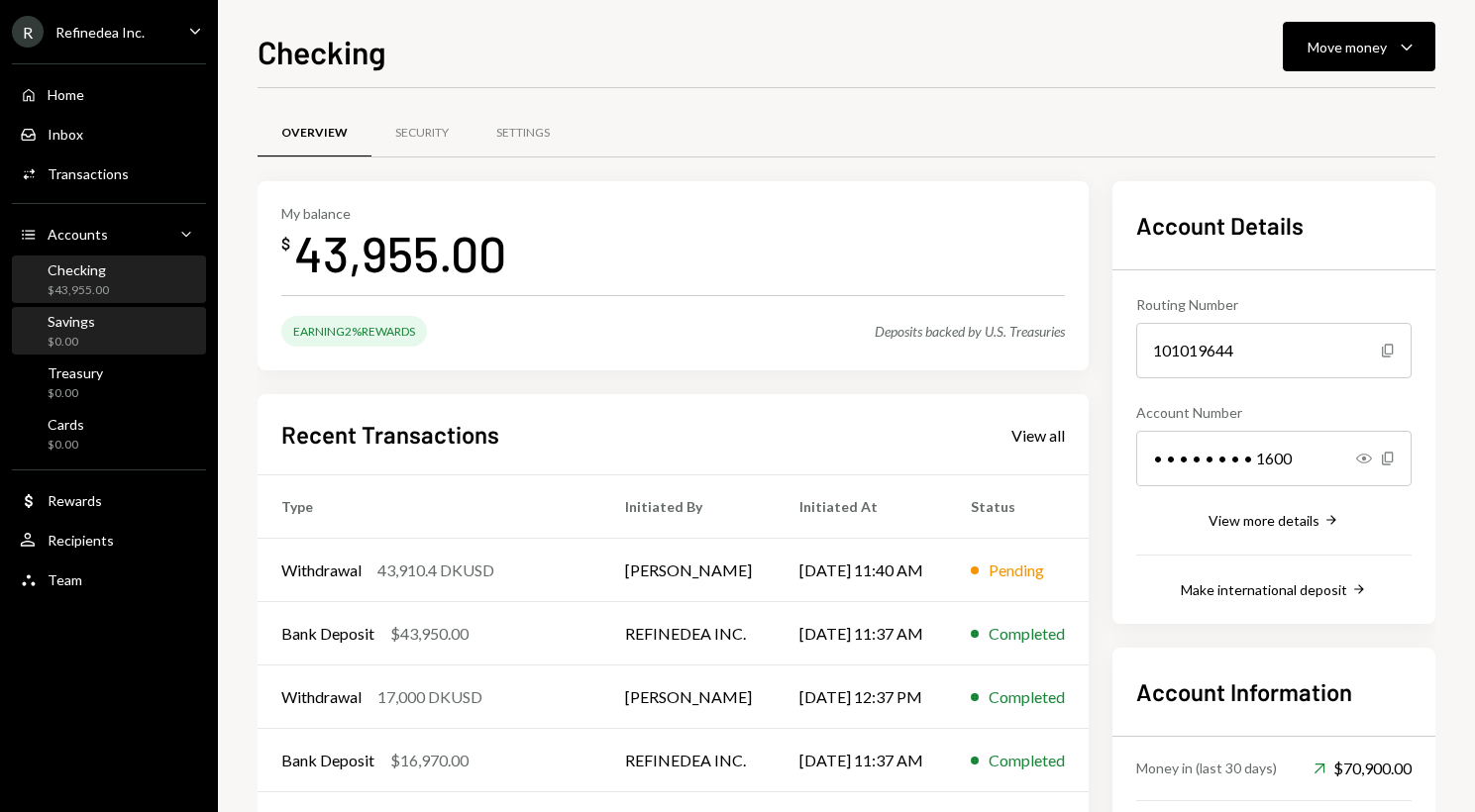 click on "Savings $0.00" at bounding box center (109, 332) 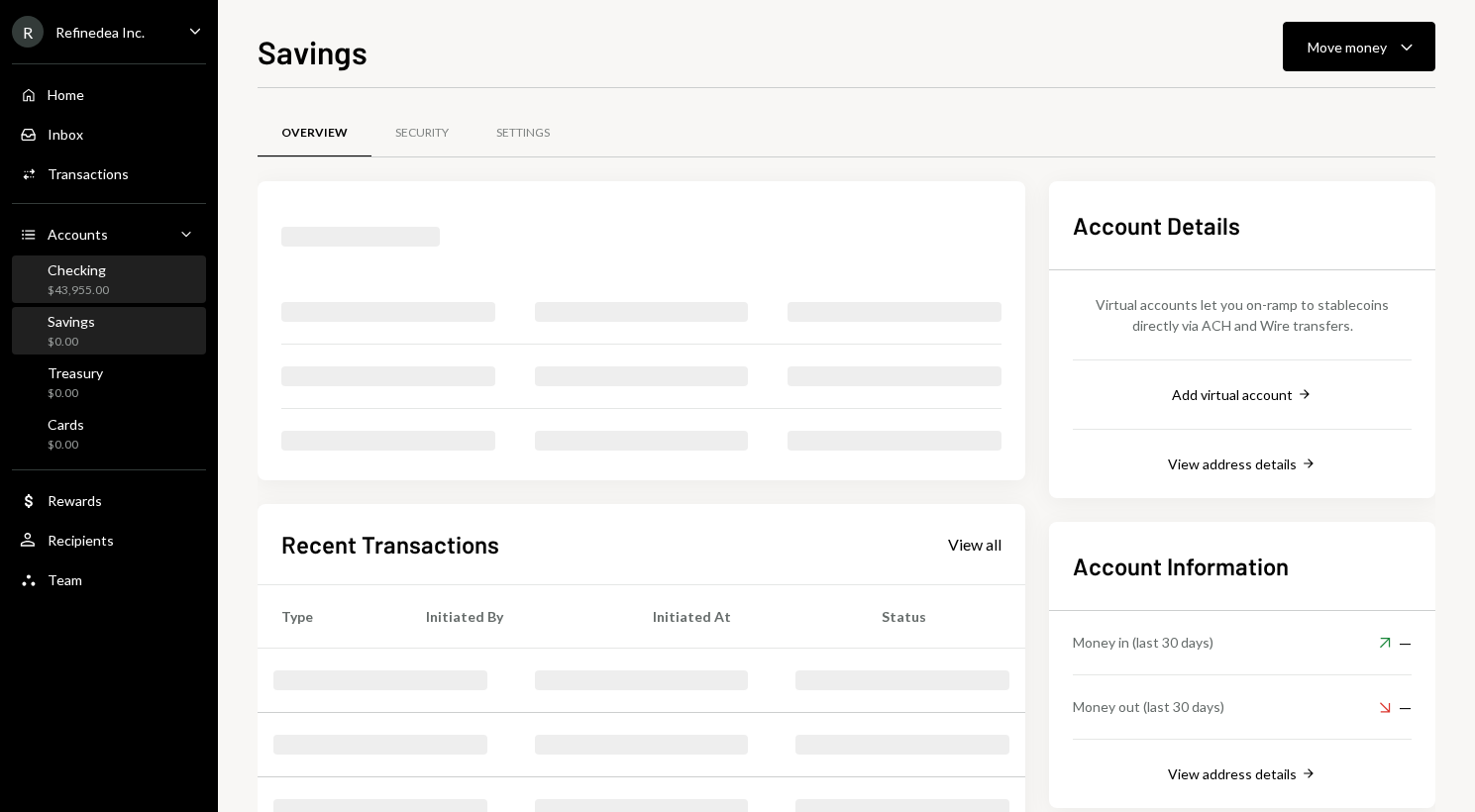 click on "Checking $43,955.00" at bounding box center [109, 280] 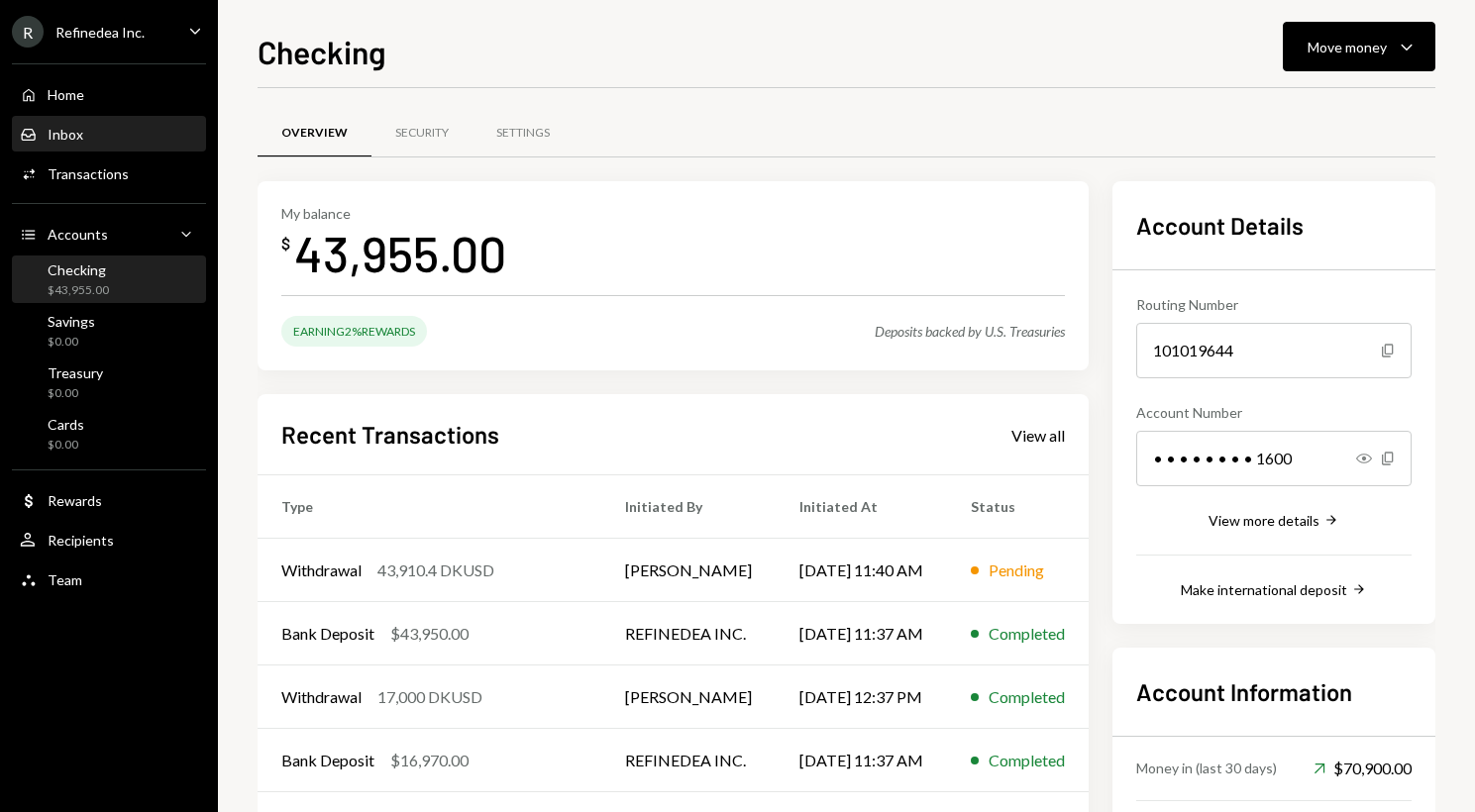 scroll, scrollTop: 0, scrollLeft: 0, axis: both 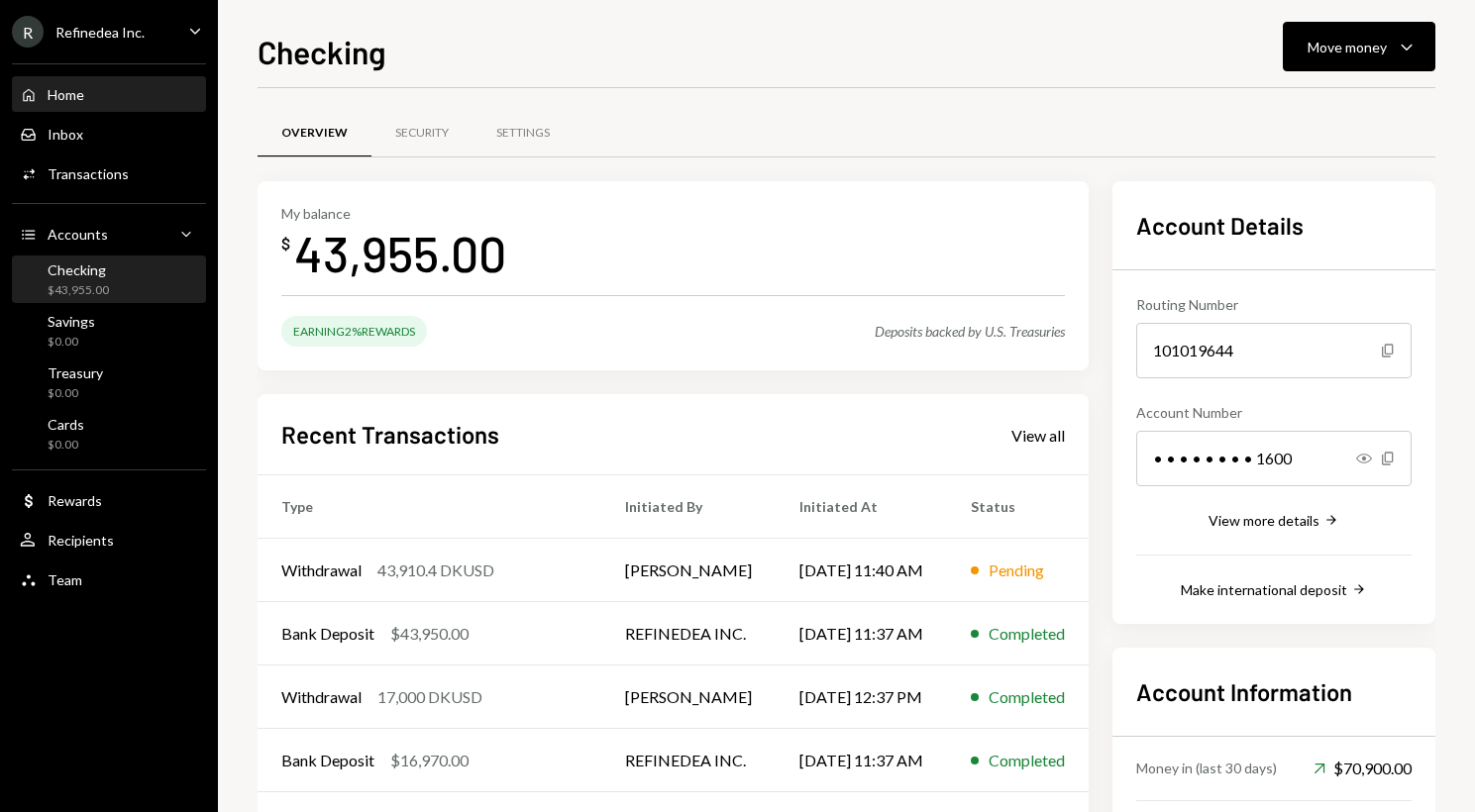 click on "Home Home" at bounding box center (109, 95) 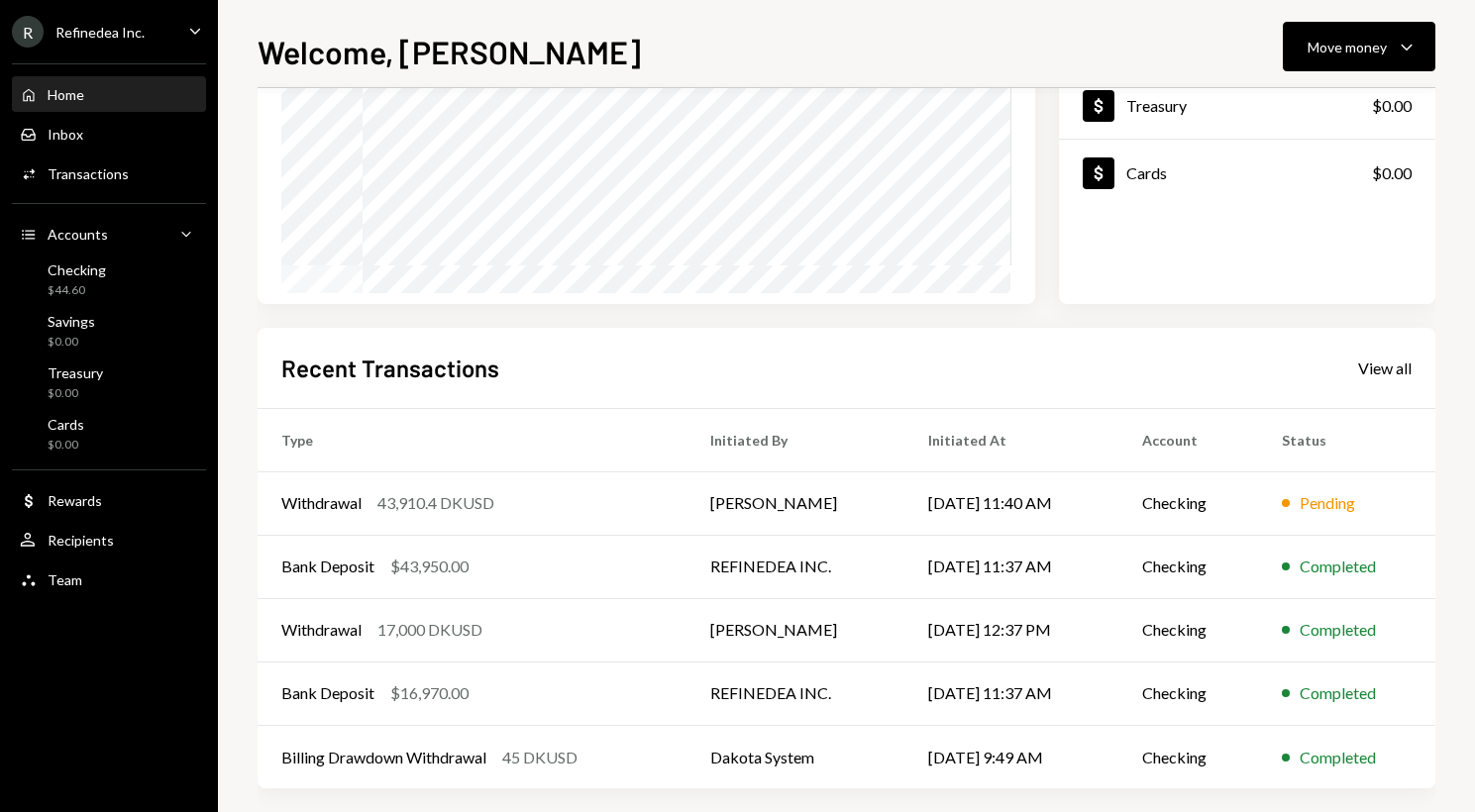 scroll, scrollTop: 287, scrollLeft: 0, axis: vertical 